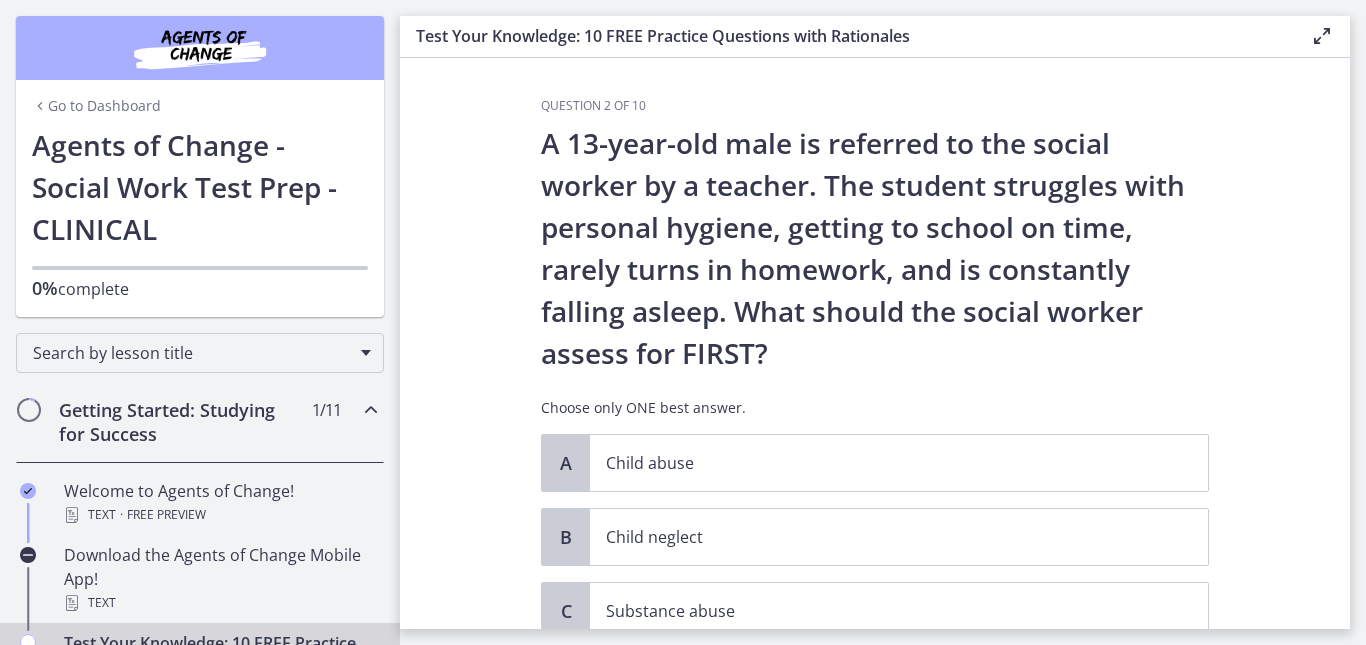 scroll, scrollTop: 0, scrollLeft: 0, axis: both 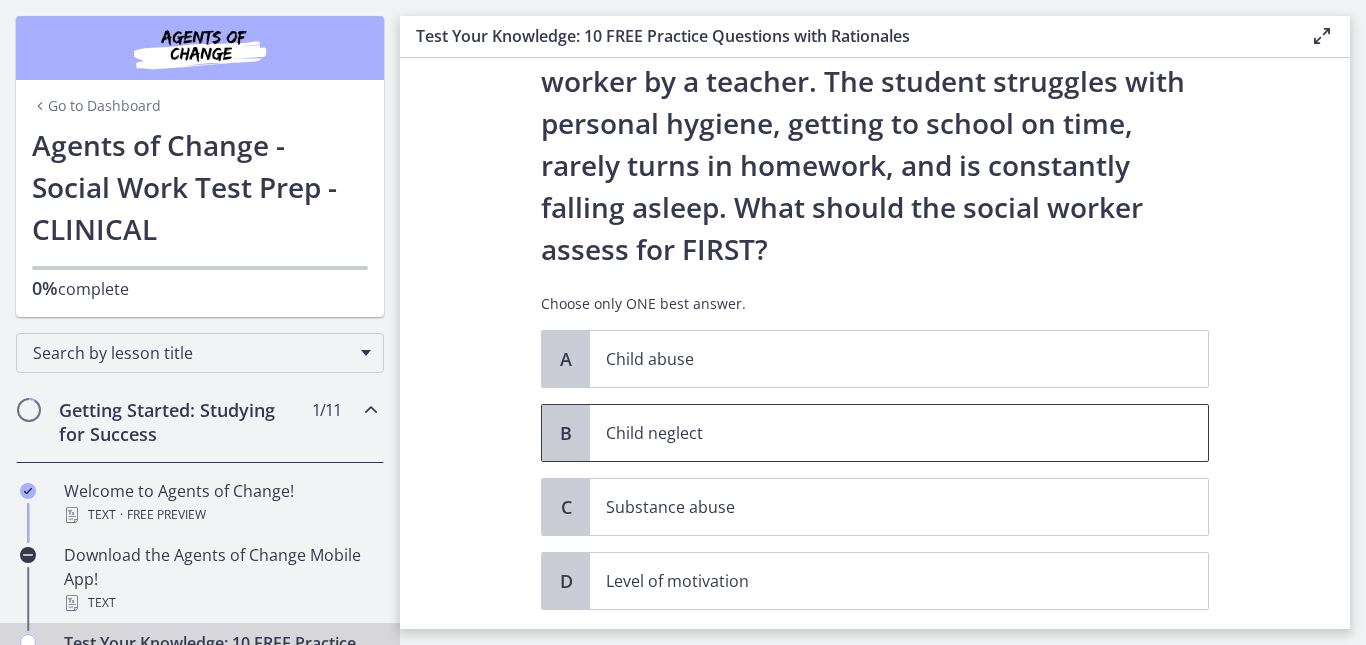 click on "Child neglect" at bounding box center [879, 433] 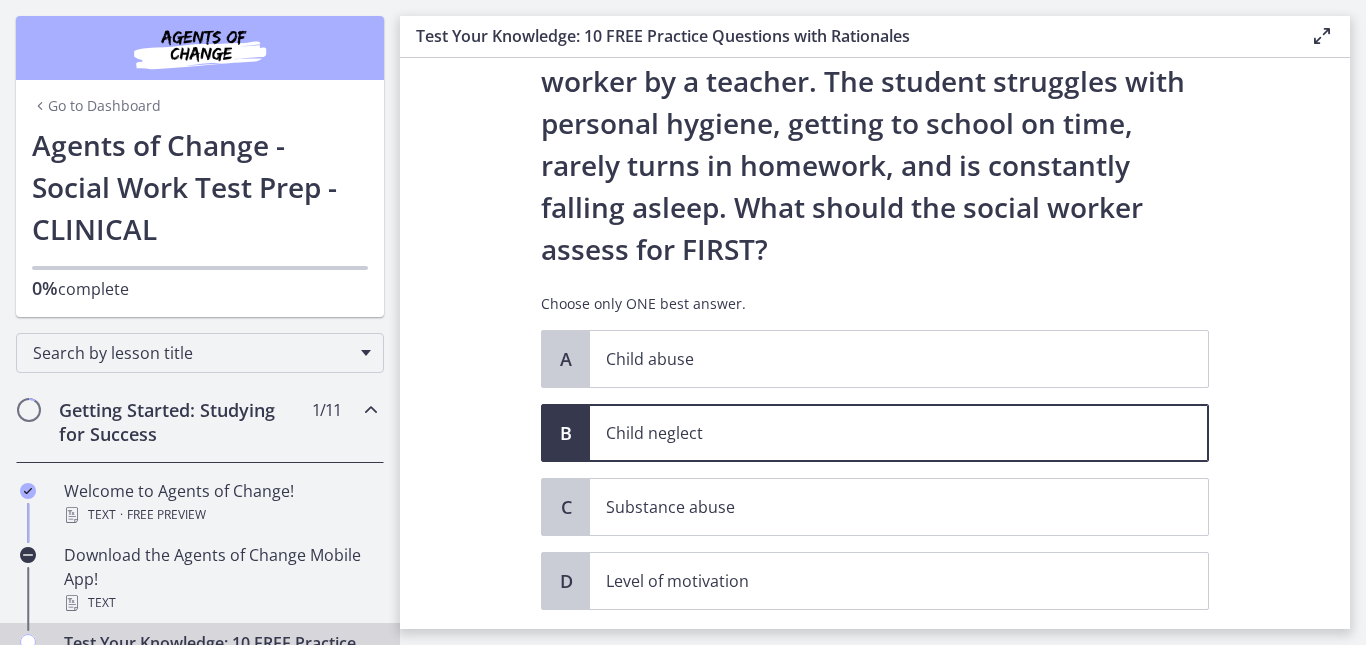 scroll, scrollTop: 229, scrollLeft: 0, axis: vertical 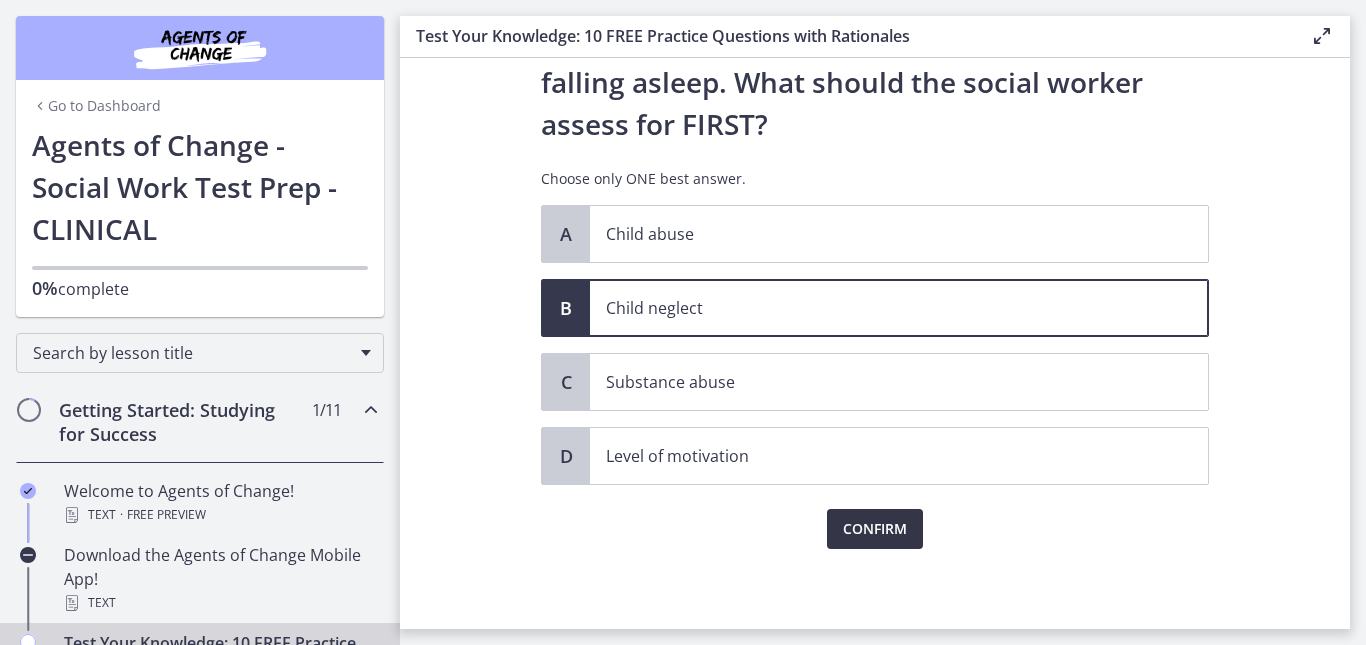 click on "Confirm" at bounding box center (875, 529) 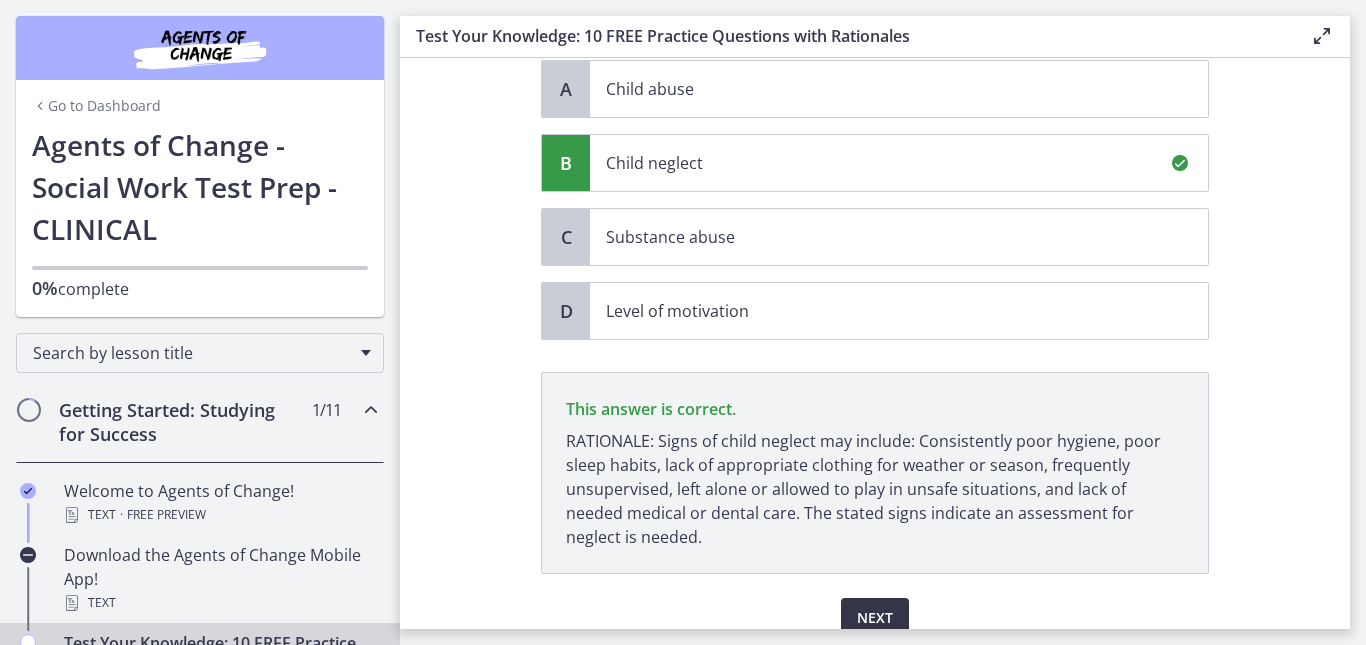 scroll, scrollTop: 463, scrollLeft: 0, axis: vertical 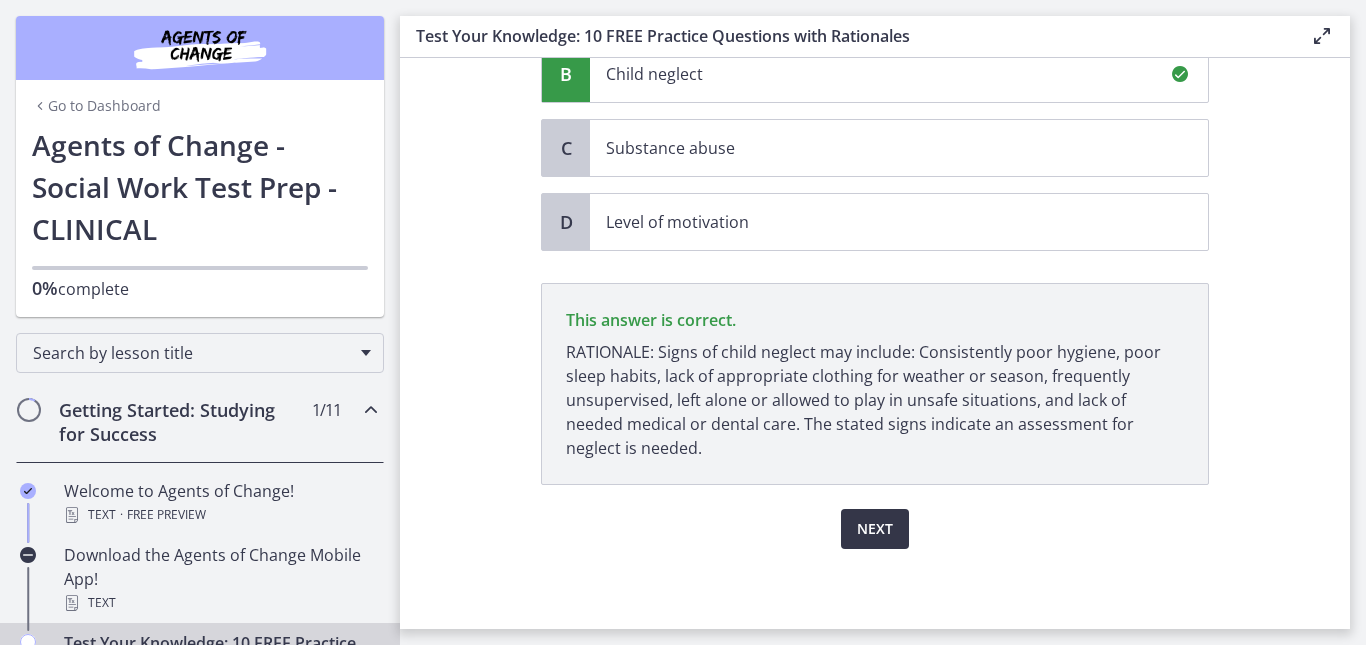 click on "Next" at bounding box center [875, 529] 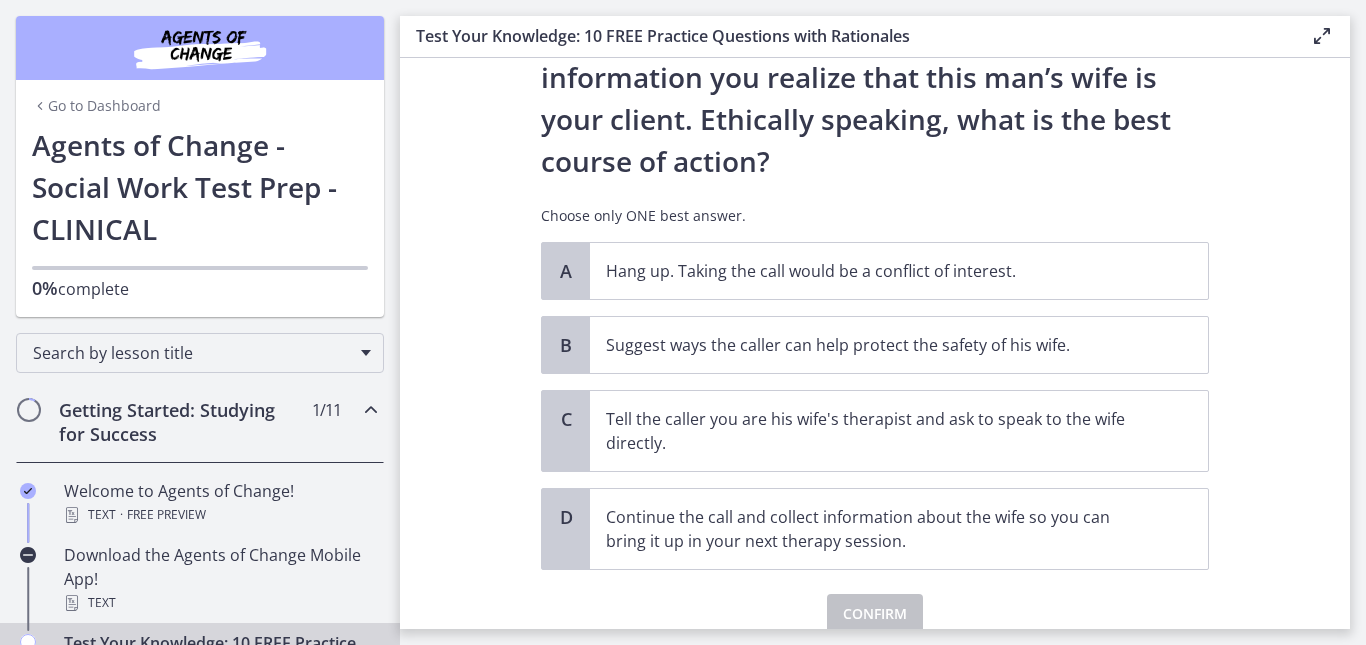 scroll, scrollTop: 282, scrollLeft: 0, axis: vertical 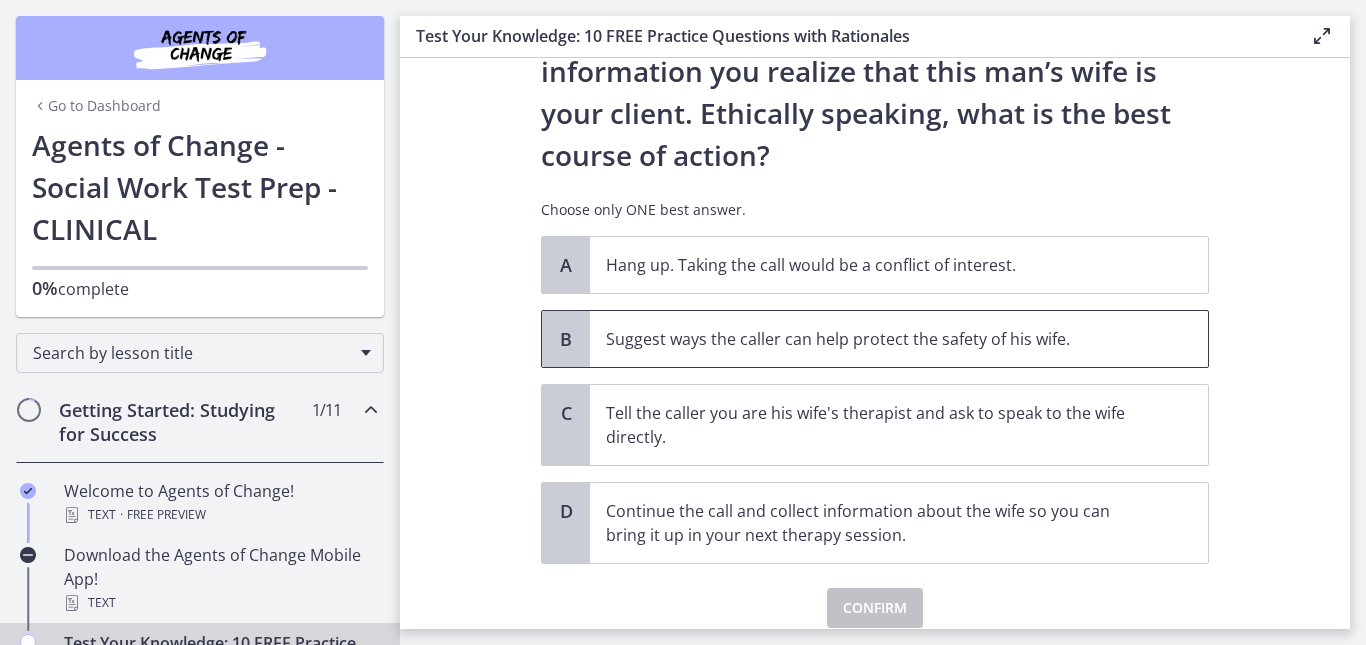 click on "Suggest ways the caller can help protect the safety of his wife." at bounding box center (879, 339) 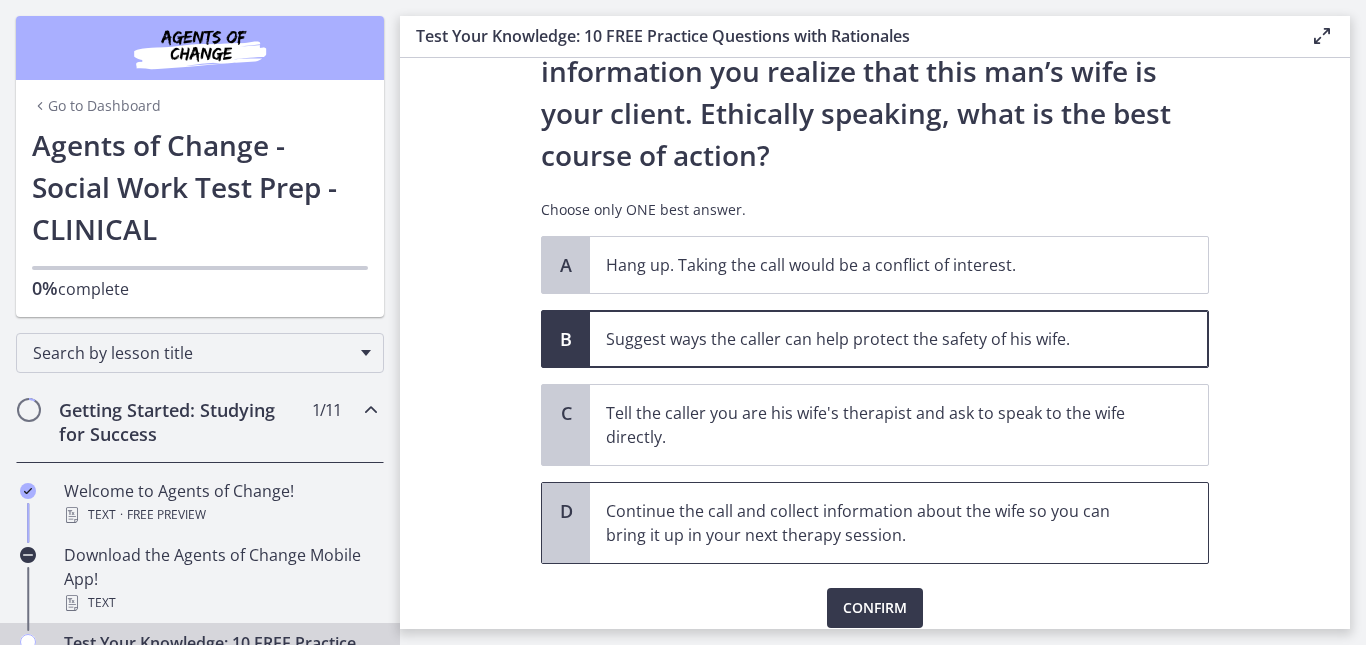 scroll, scrollTop: 361, scrollLeft: 0, axis: vertical 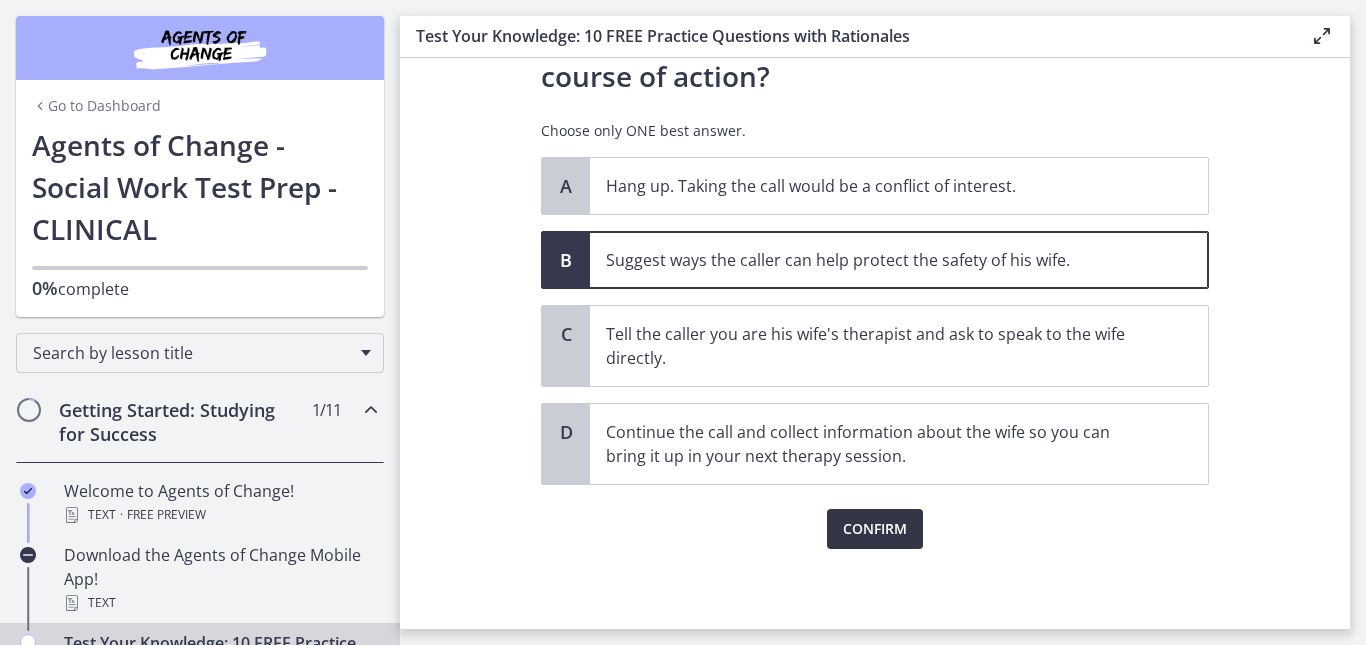 click on "Confirm" at bounding box center (875, 529) 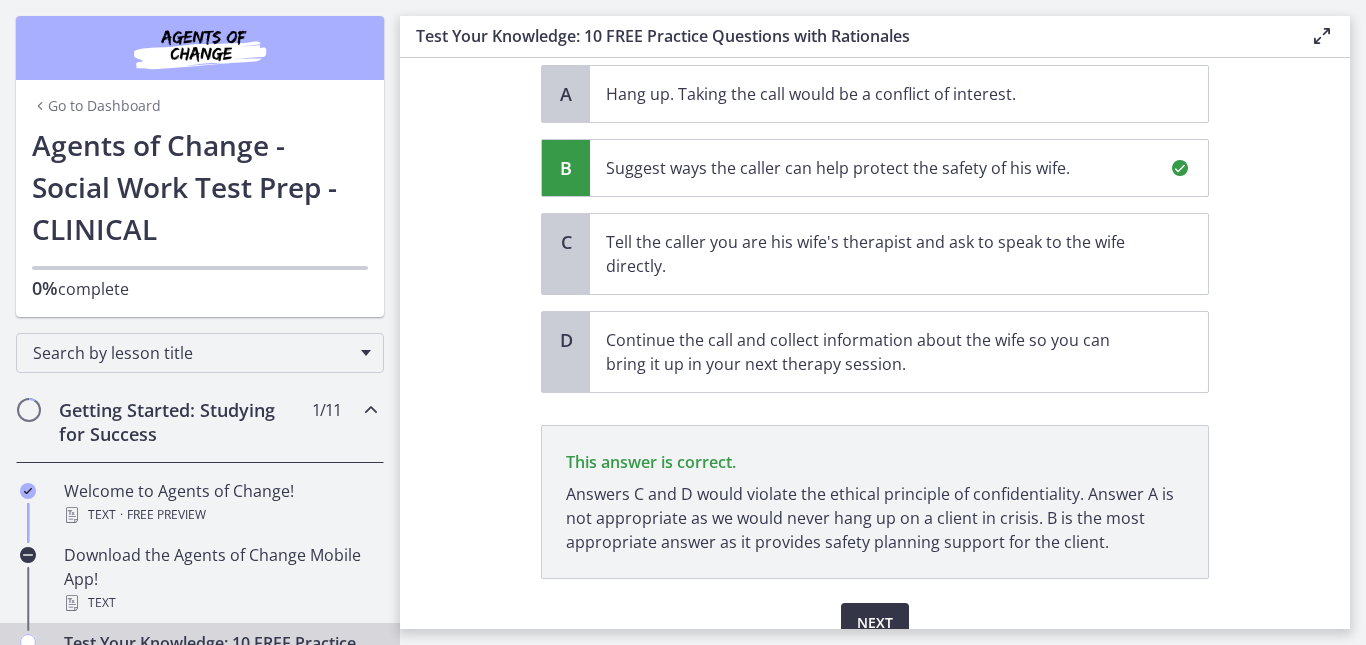 scroll, scrollTop: 547, scrollLeft: 0, axis: vertical 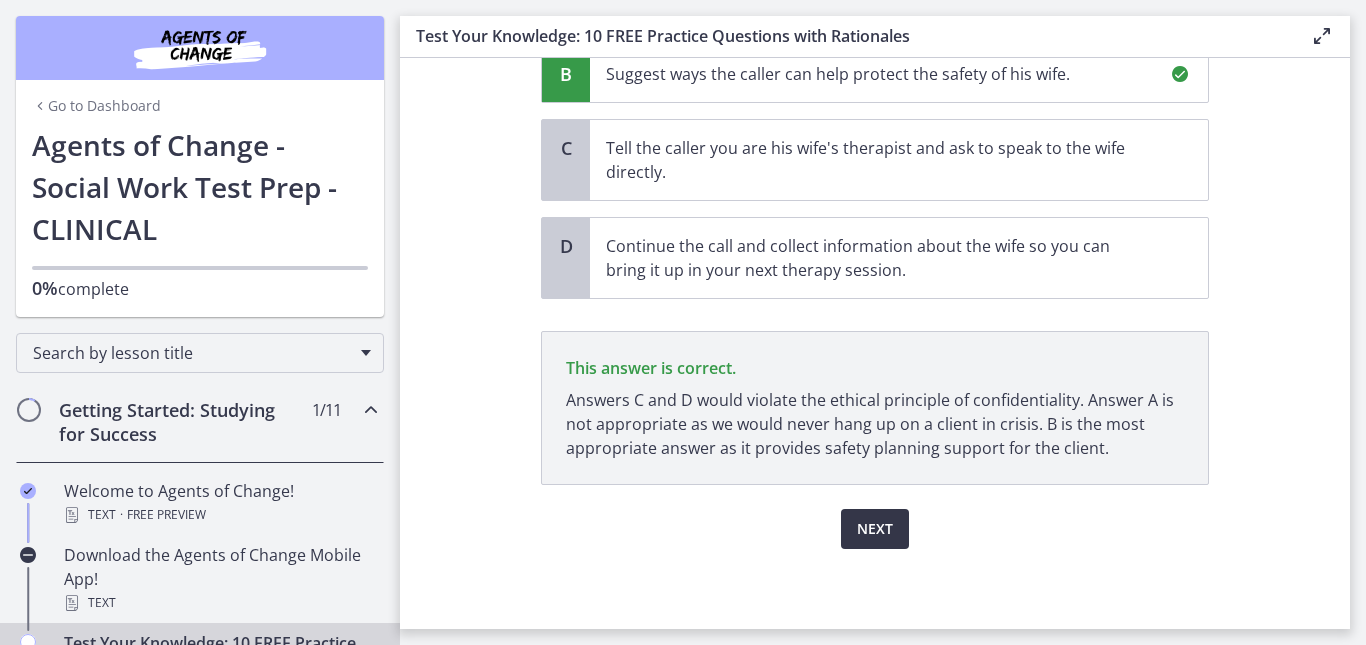 click on "Next" at bounding box center (875, 529) 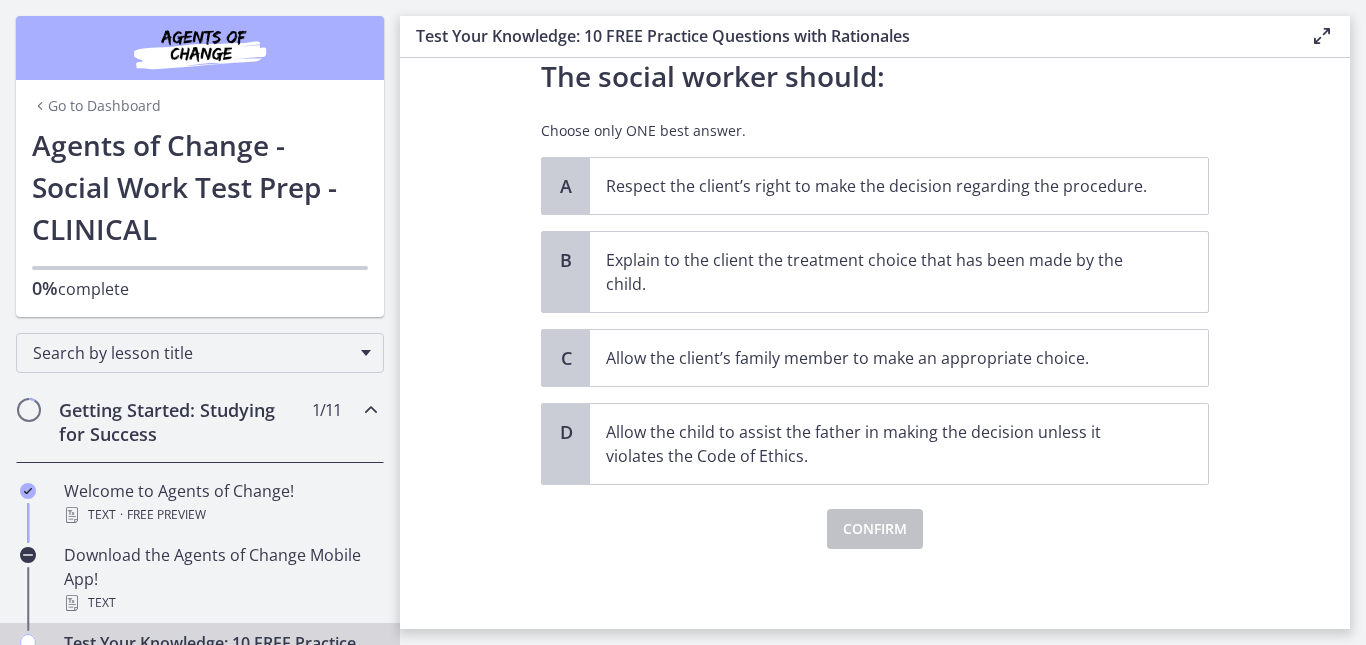 scroll, scrollTop: 318, scrollLeft: 0, axis: vertical 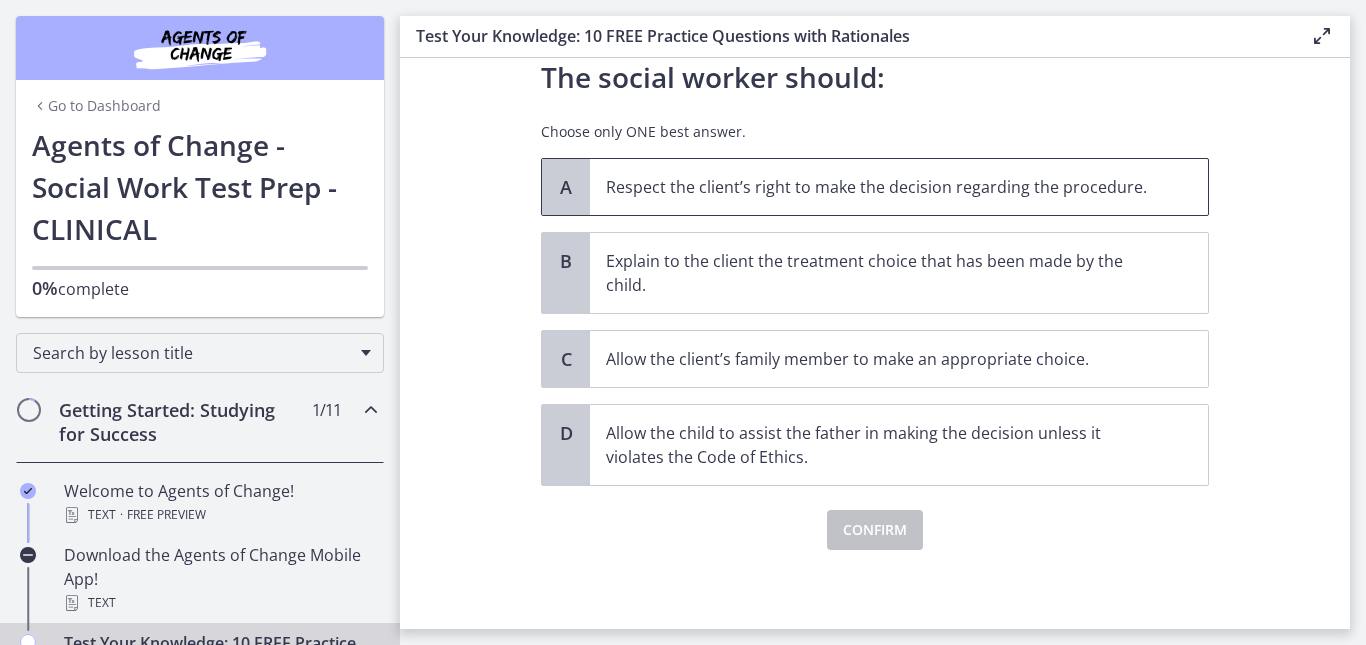 click on "Respect the client’s right to make the decision regarding the procedure." at bounding box center (879, 187) 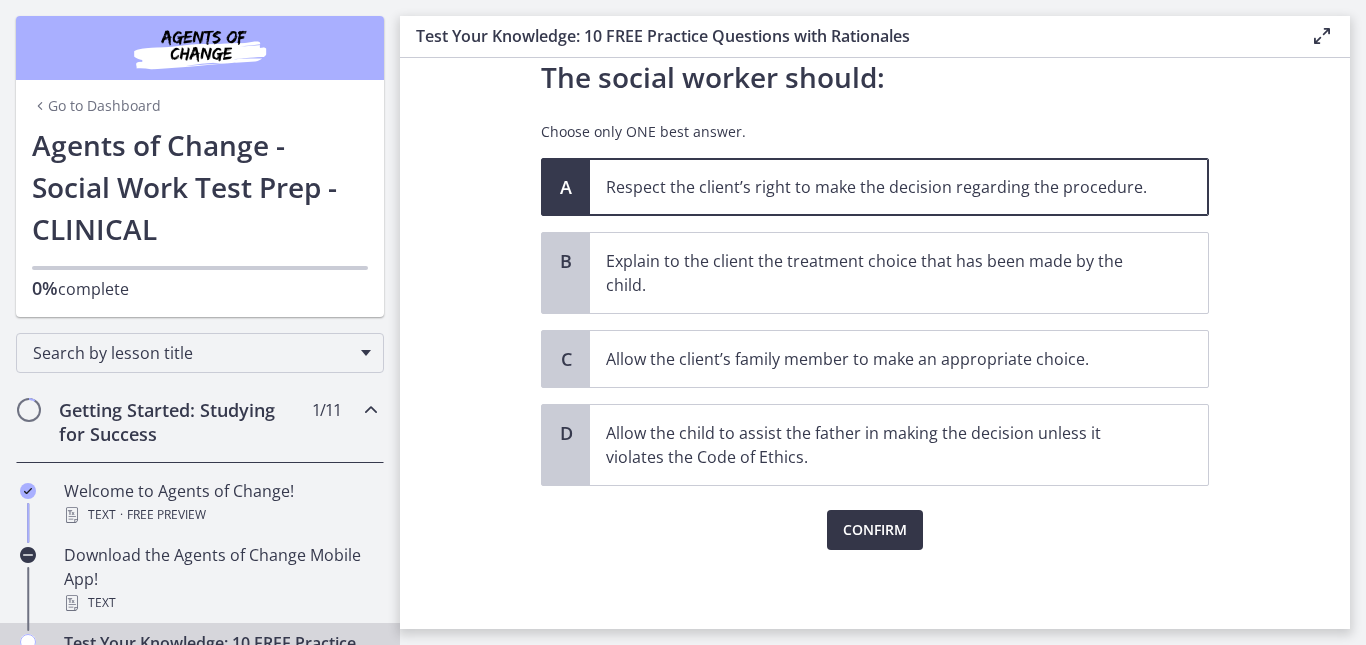 click on "Confirm" at bounding box center [875, 530] 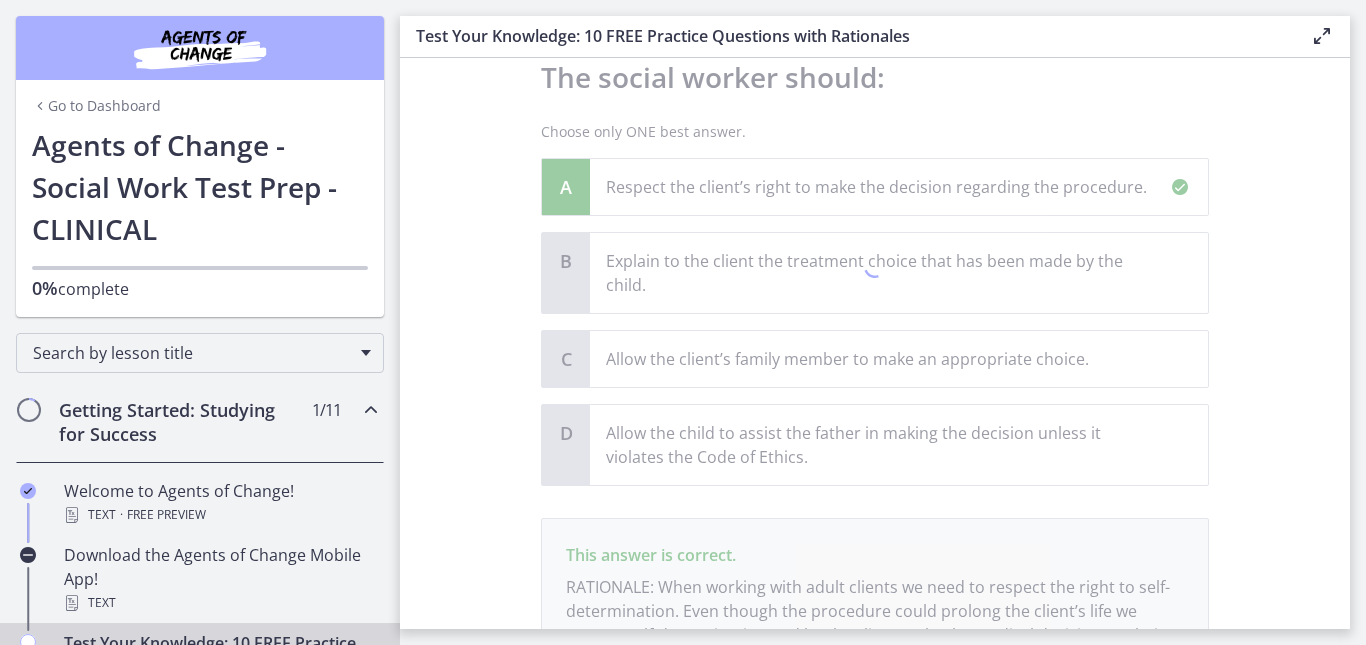 scroll, scrollTop: 529, scrollLeft: 0, axis: vertical 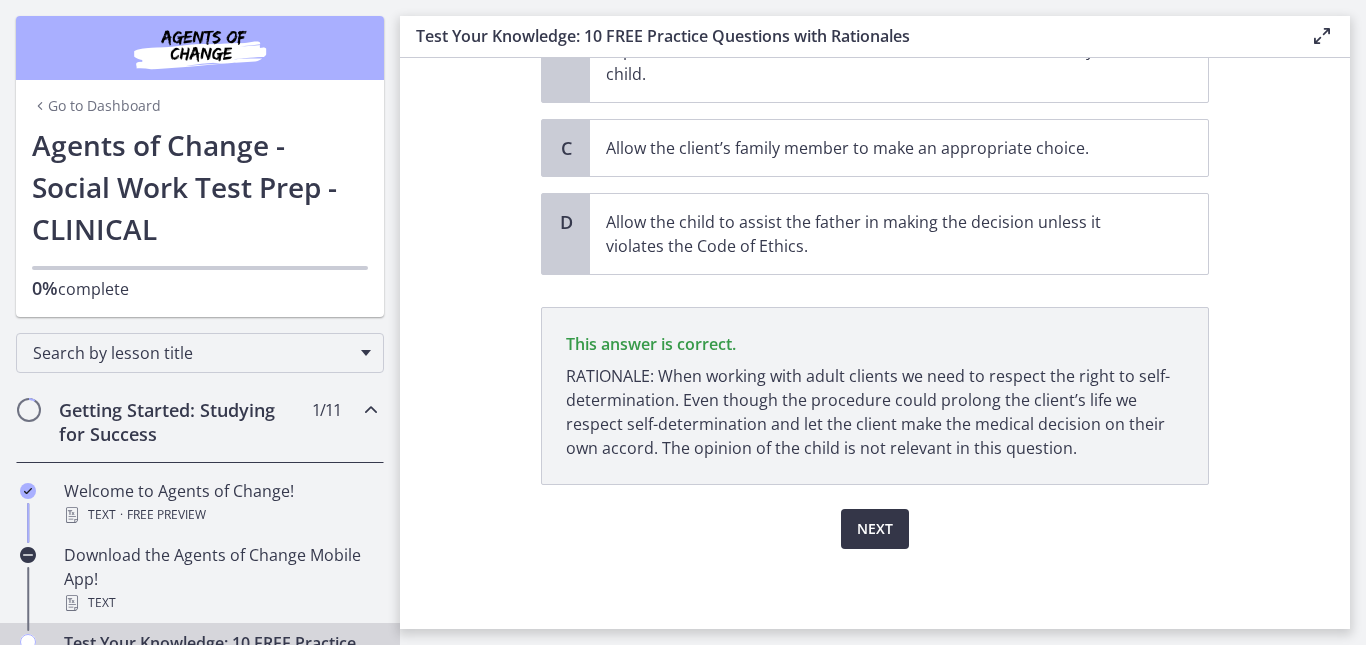 click on "Next" at bounding box center [875, 529] 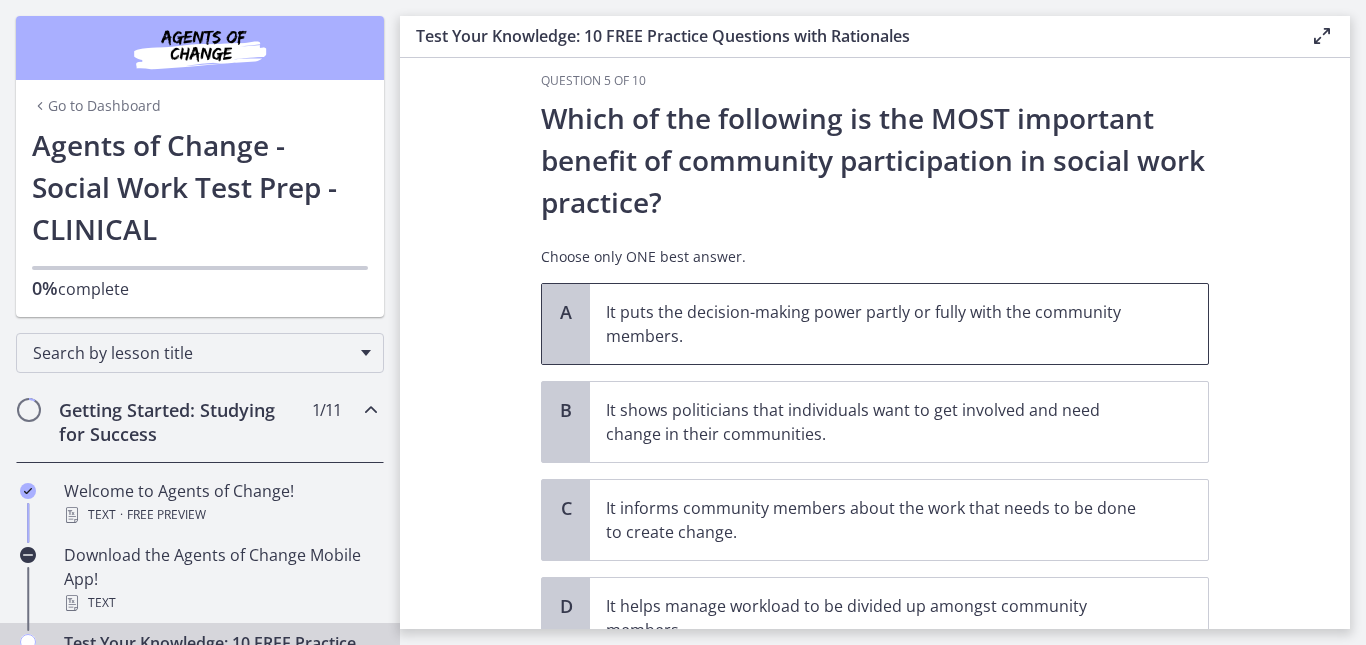 scroll, scrollTop: 13, scrollLeft: 0, axis: vertical 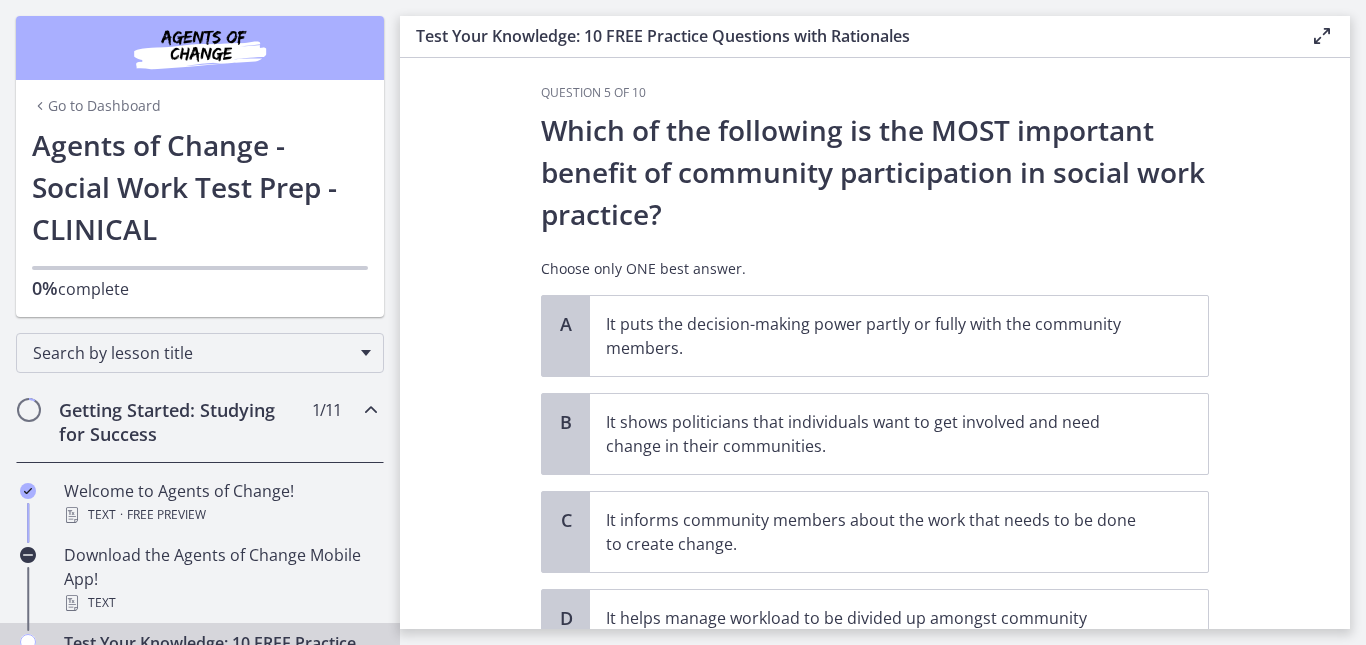 drag, startPoint x: 877, startPoint y: 272, endPoint x: 462, endPoint y: 261, distance: 415.14575 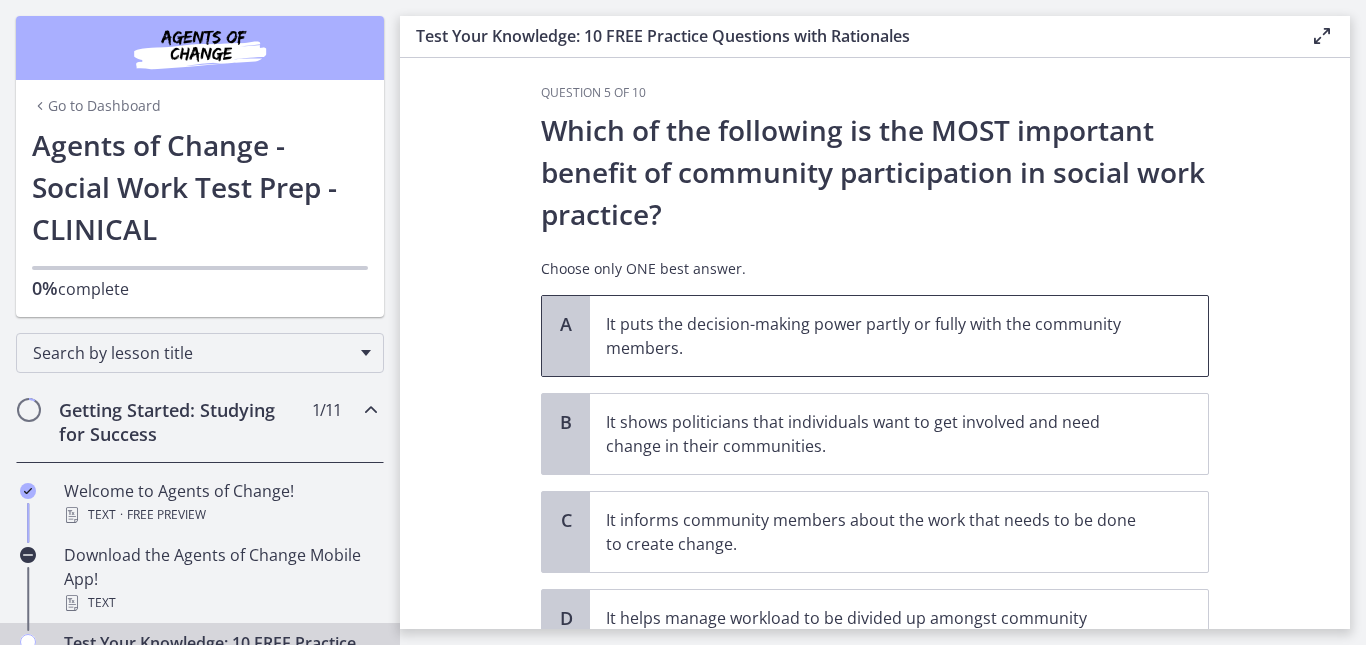 click on "It puts the decision-making power partly or fully with the community members." at bounding box center [879, 336] 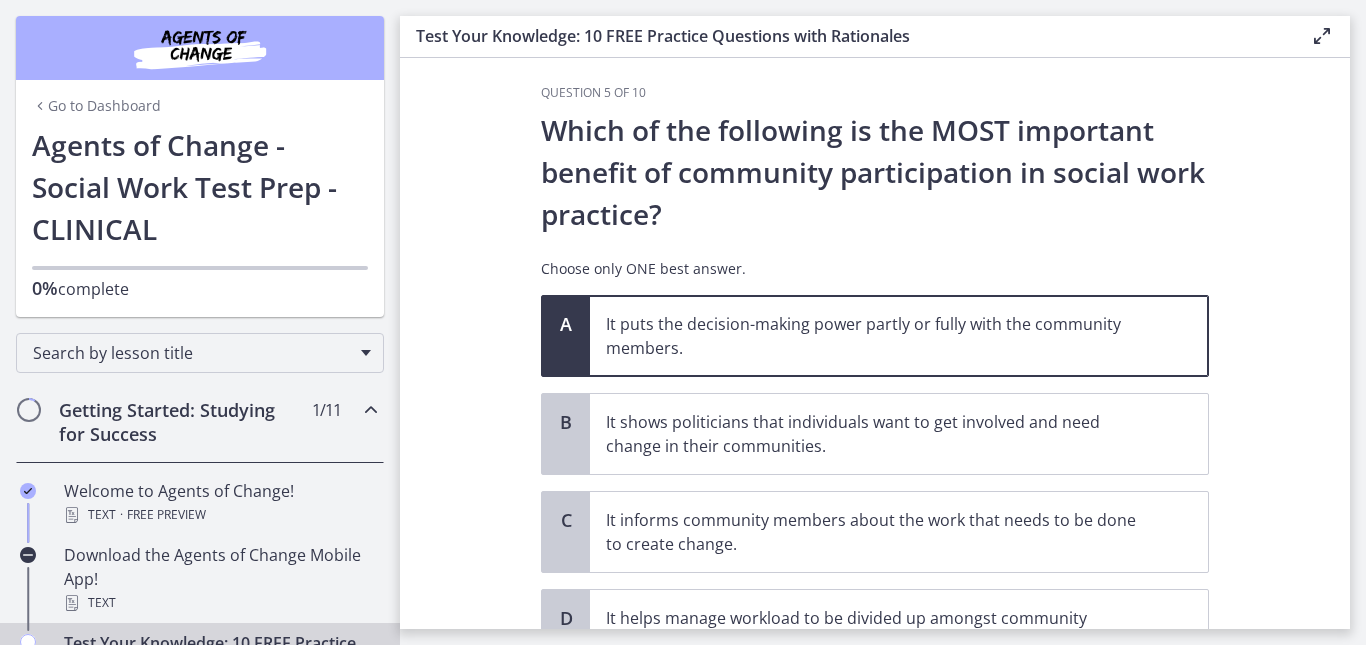 scroll, scrollTop: 199, scrollLeft: 0, axis: vertical 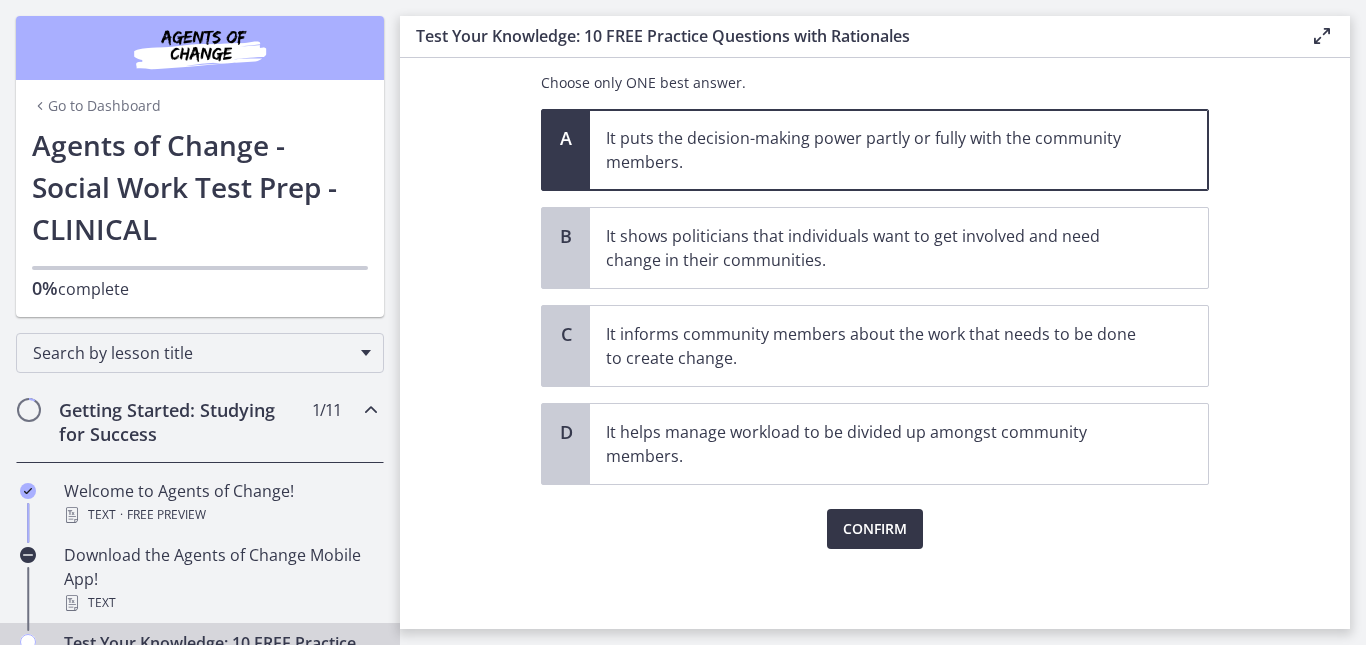 click on "Confirm" at bounding box center [875, 529] 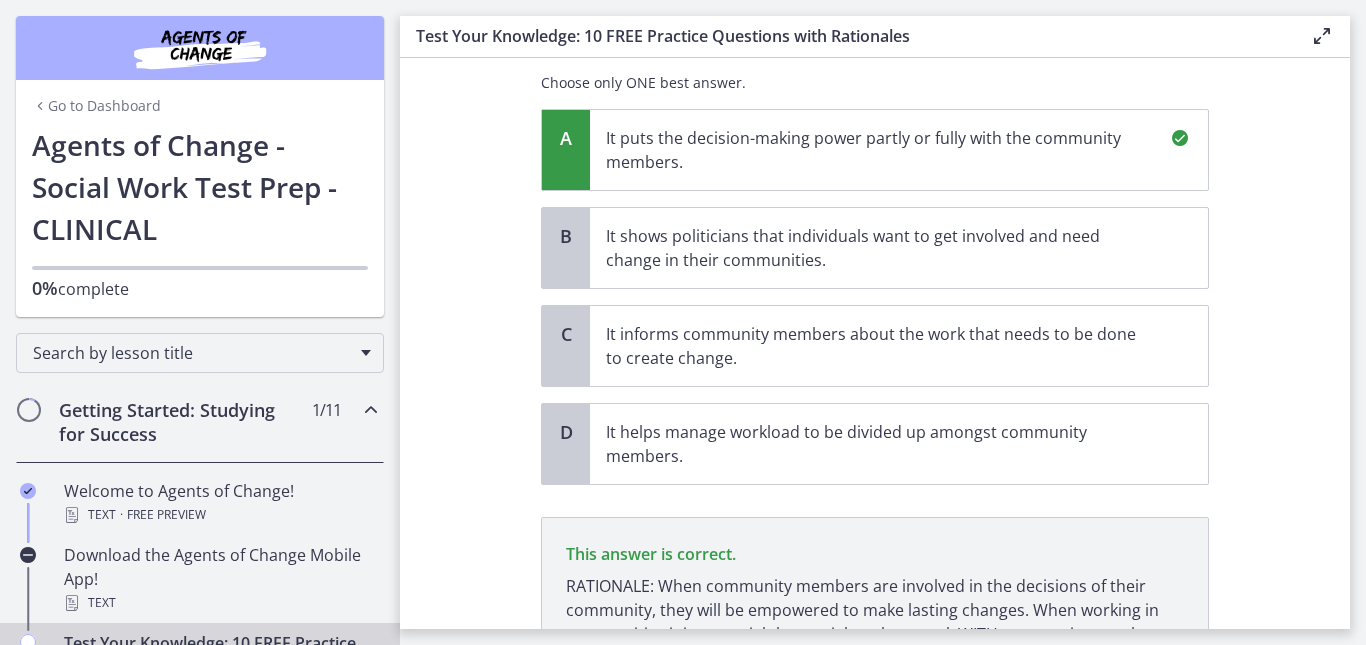 scroll, scrollTop: 409, scrollLeft: 0, axis: vertical 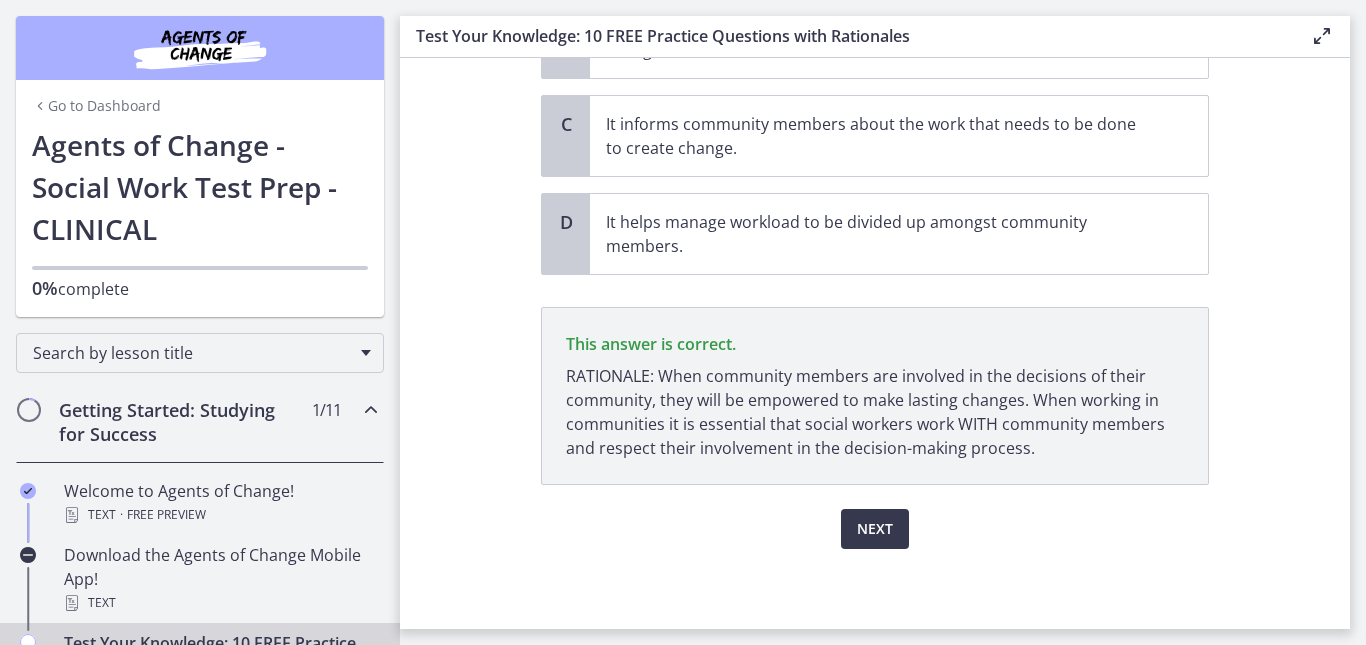 drag, startPoint x: 854, startPoint y: 539, endPoint x: 636, endPoint y: 612, distance: 229.8978 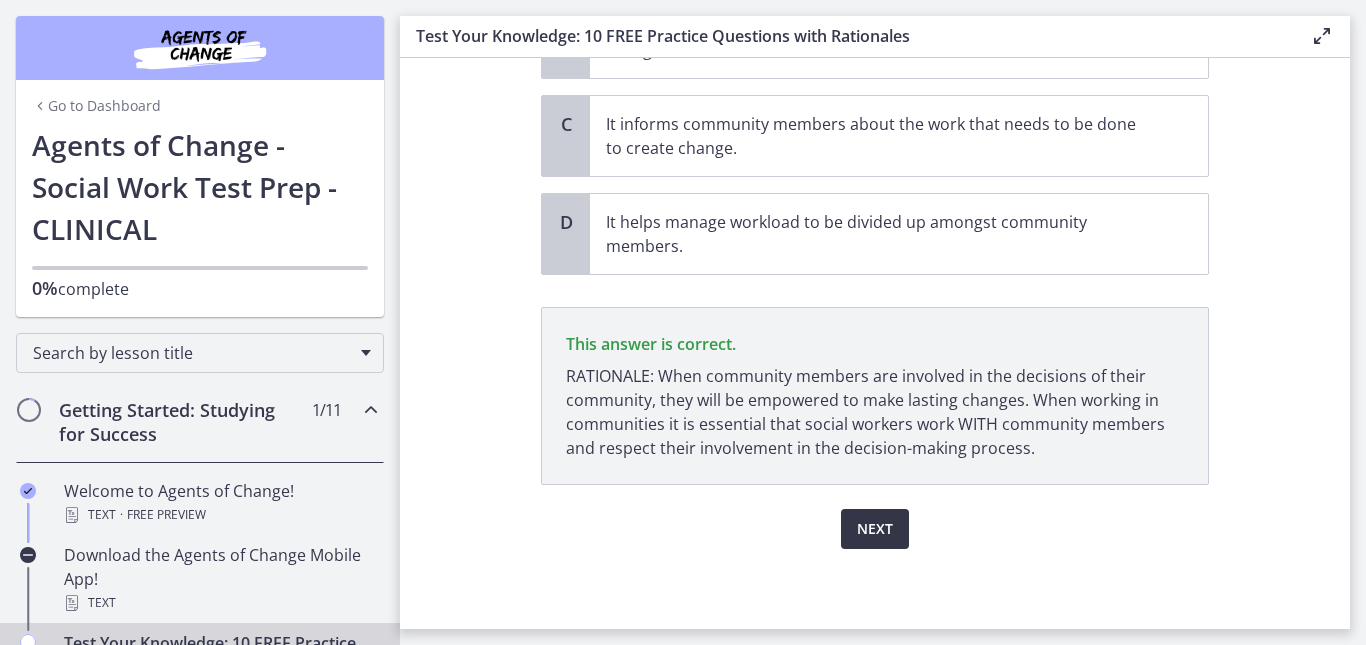 click on "Next" at bounding box center [875, 529] 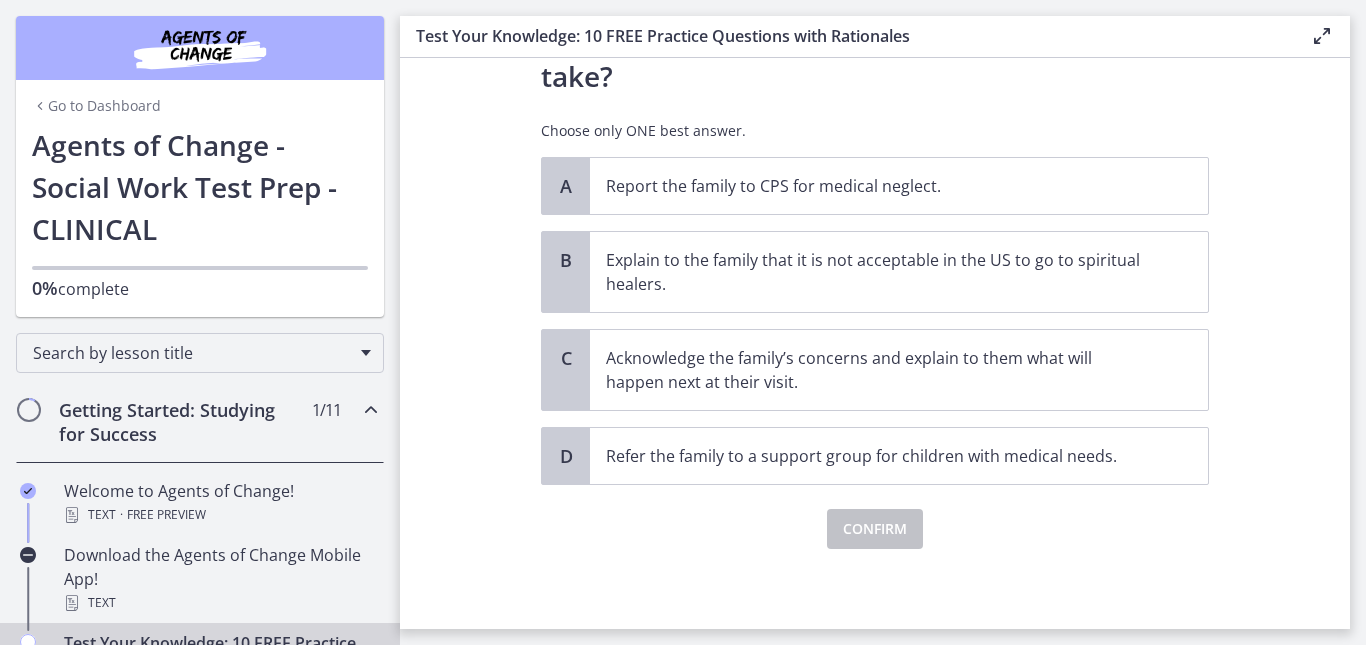 scroll, scrollTop: 410, scrollLeft: 0, axis: vertical 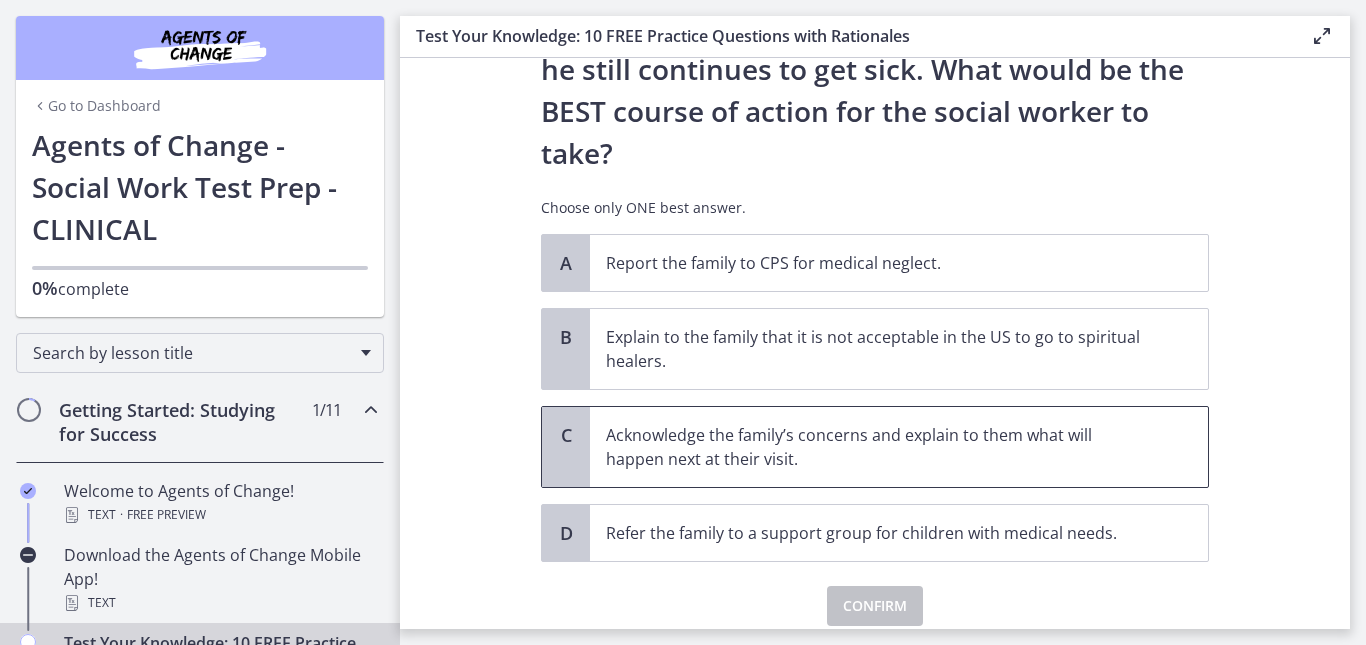 click on "Acknowledge the family’s concerns and explain to them what will happen next at their visit." at bounding box center [879, 447] 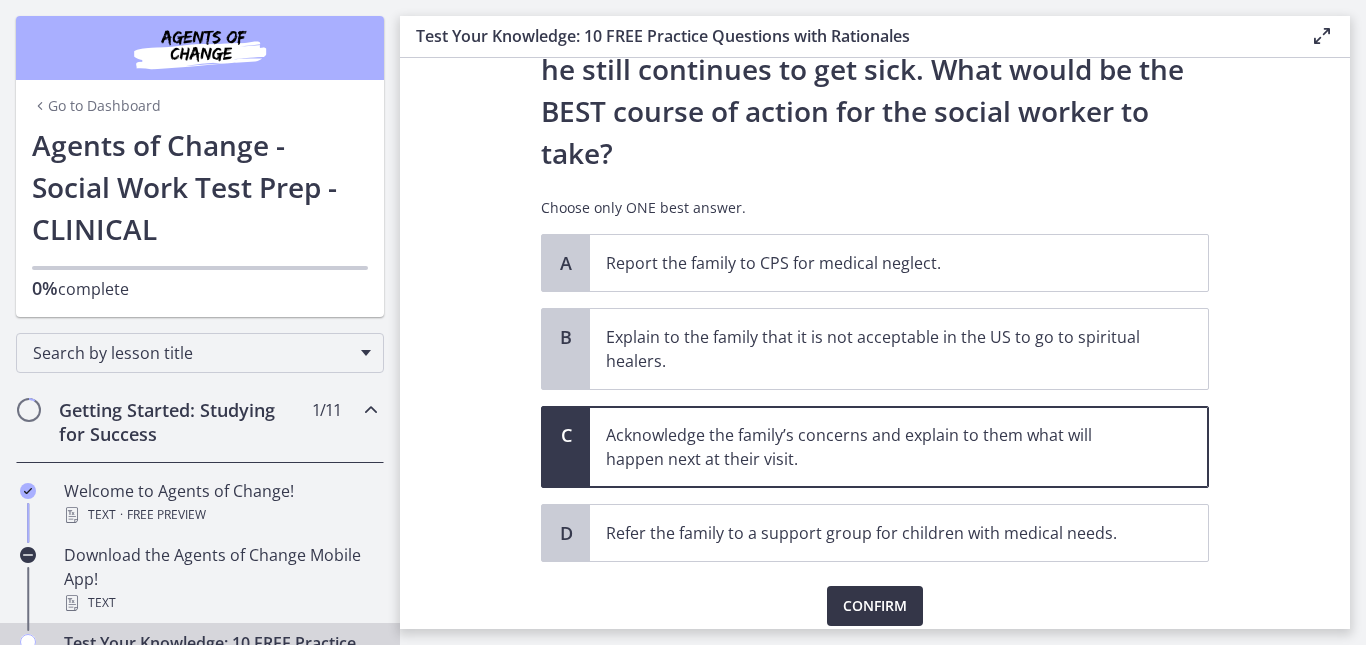 click on "Confirm" at bounding box center (875, 606) 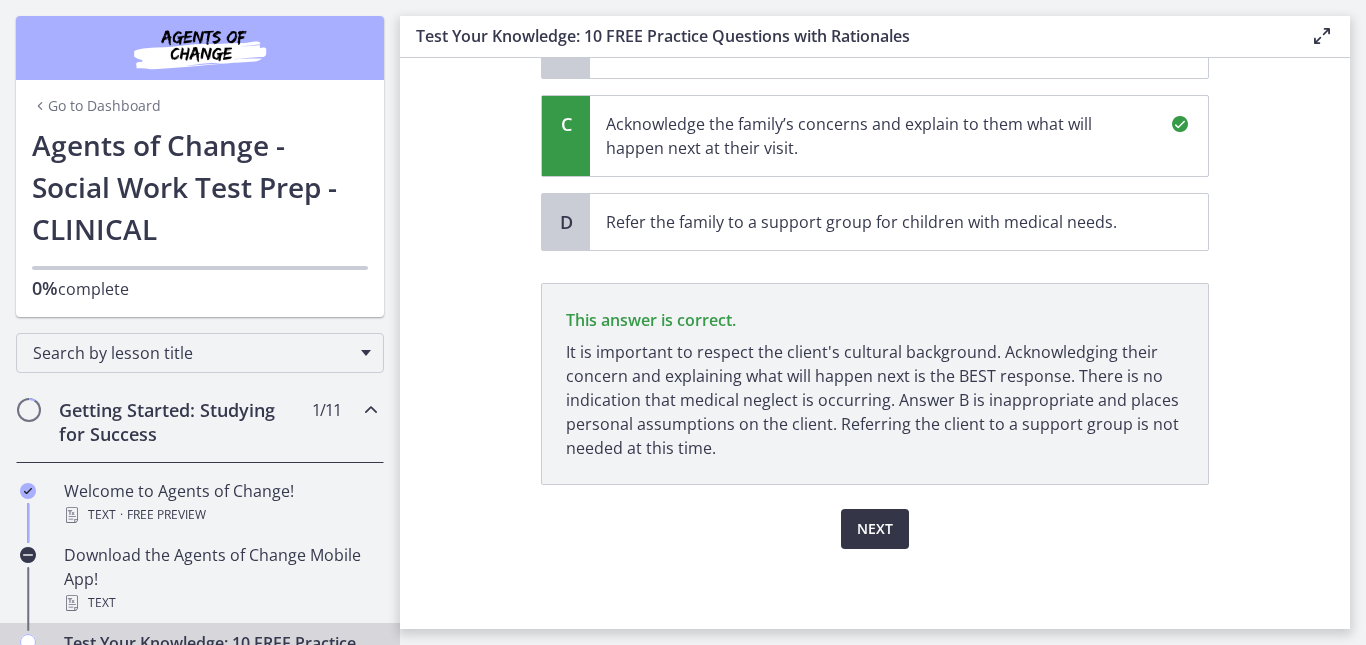 scroll, scrollTop: 721, scrollLeft: 0, axis: vertical 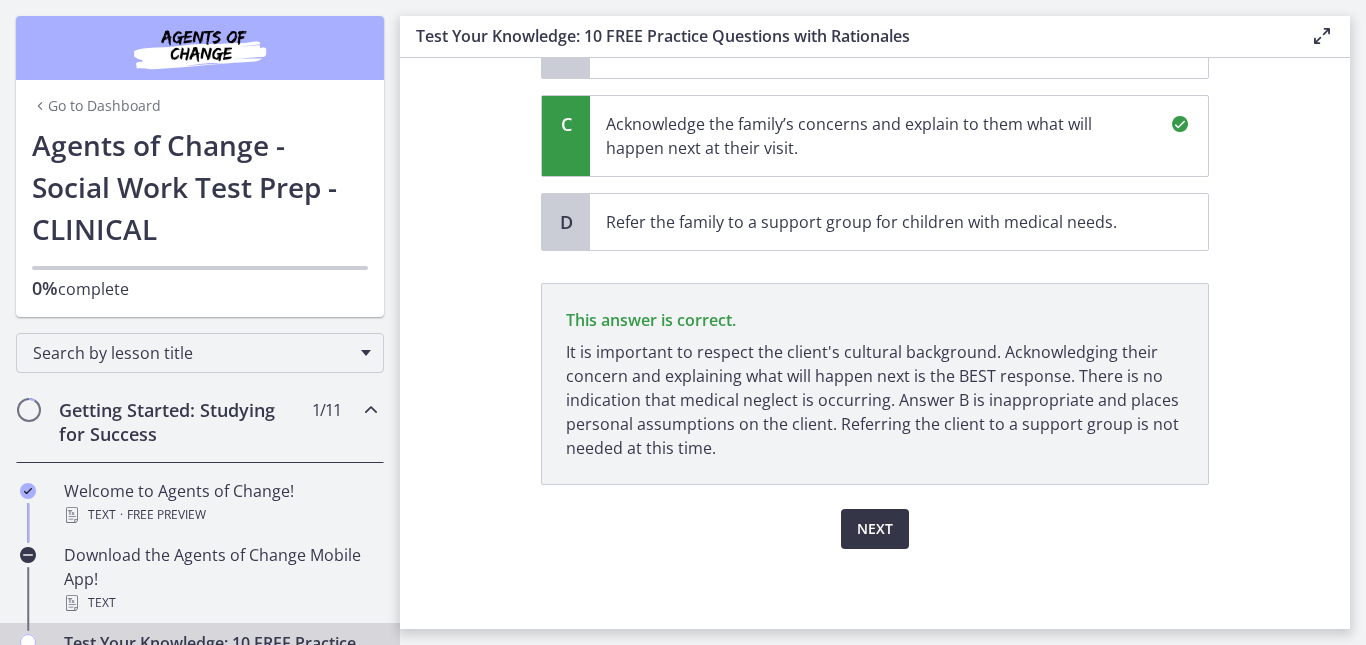click on "Next" at bounding box center [875, 529] 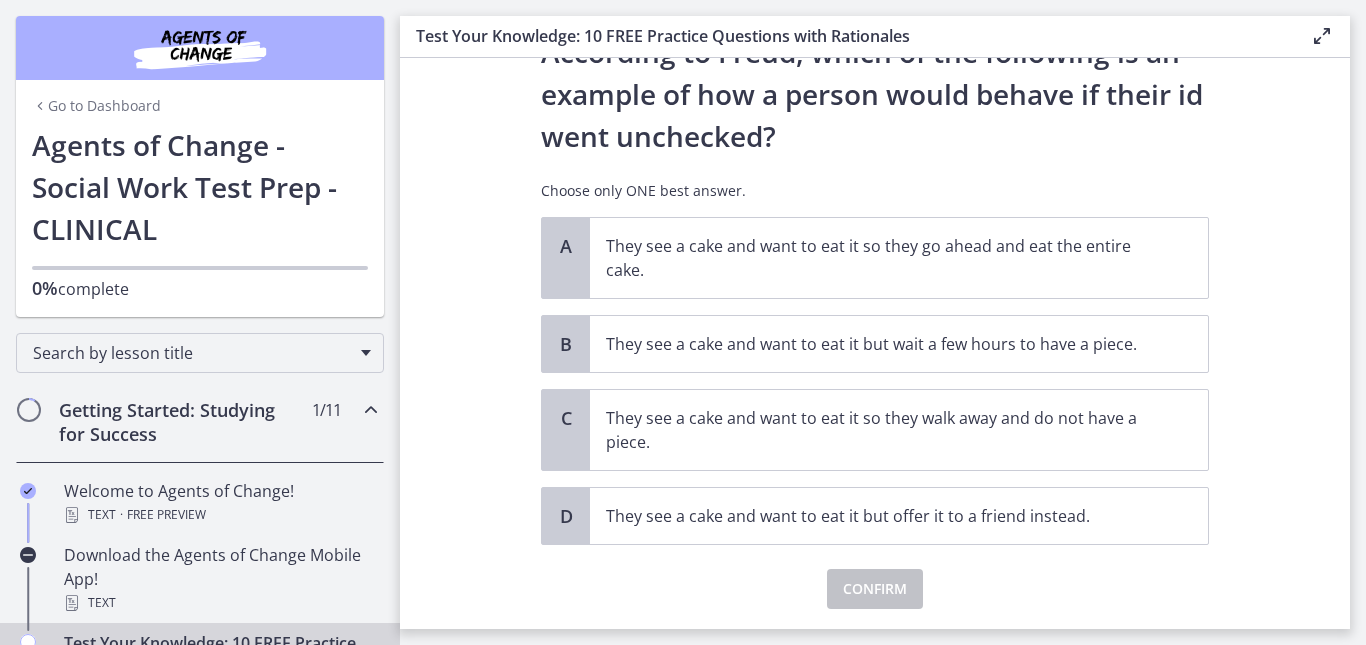 scroll, scrollTop: 104, scrollLeft: 0, axis: vertical 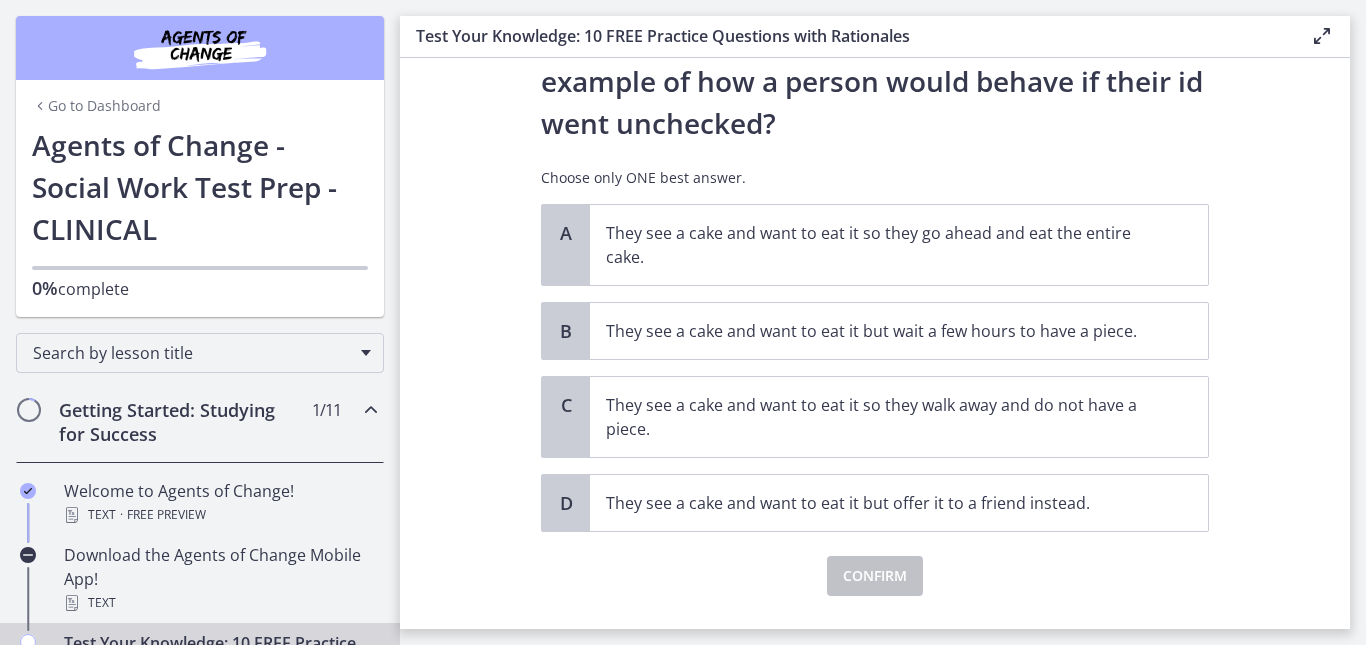 drag, startPoint x: 981, startPoint y: 240, endPoint x: 487, endPoint y: 232, distance: 494.06476 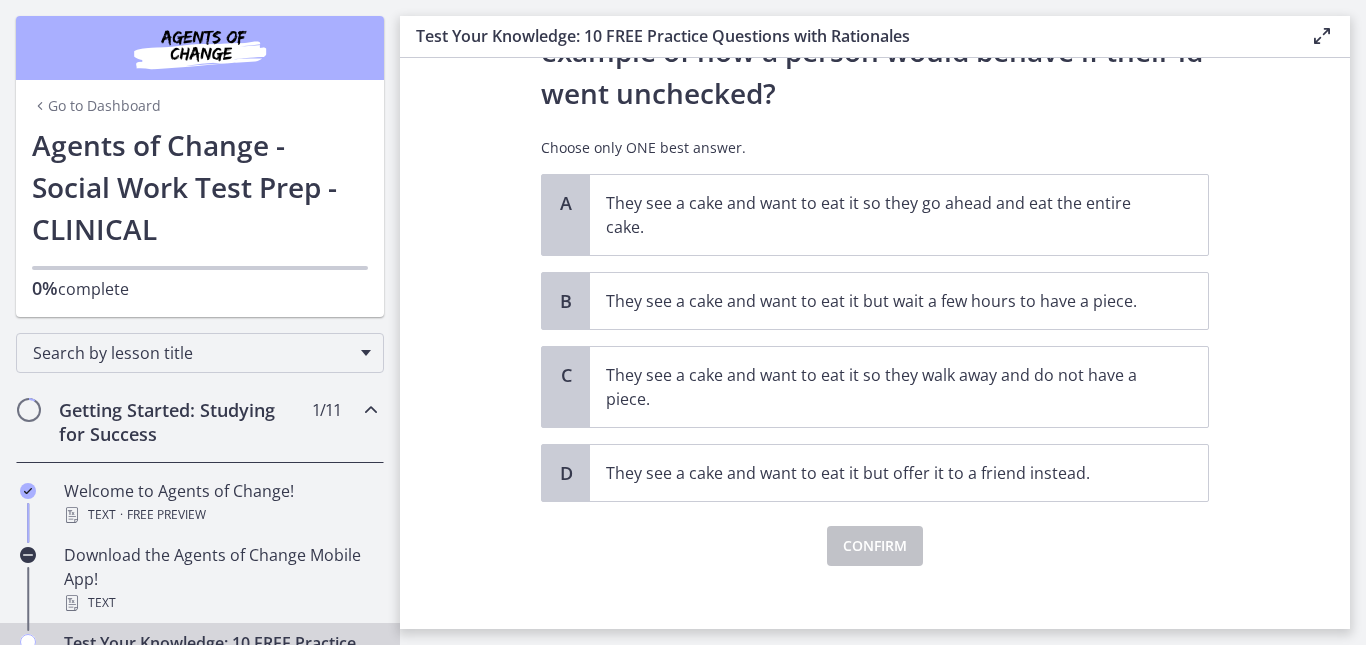scroll, scrollTop: 121, scrollLeft: 0, axis: vertical 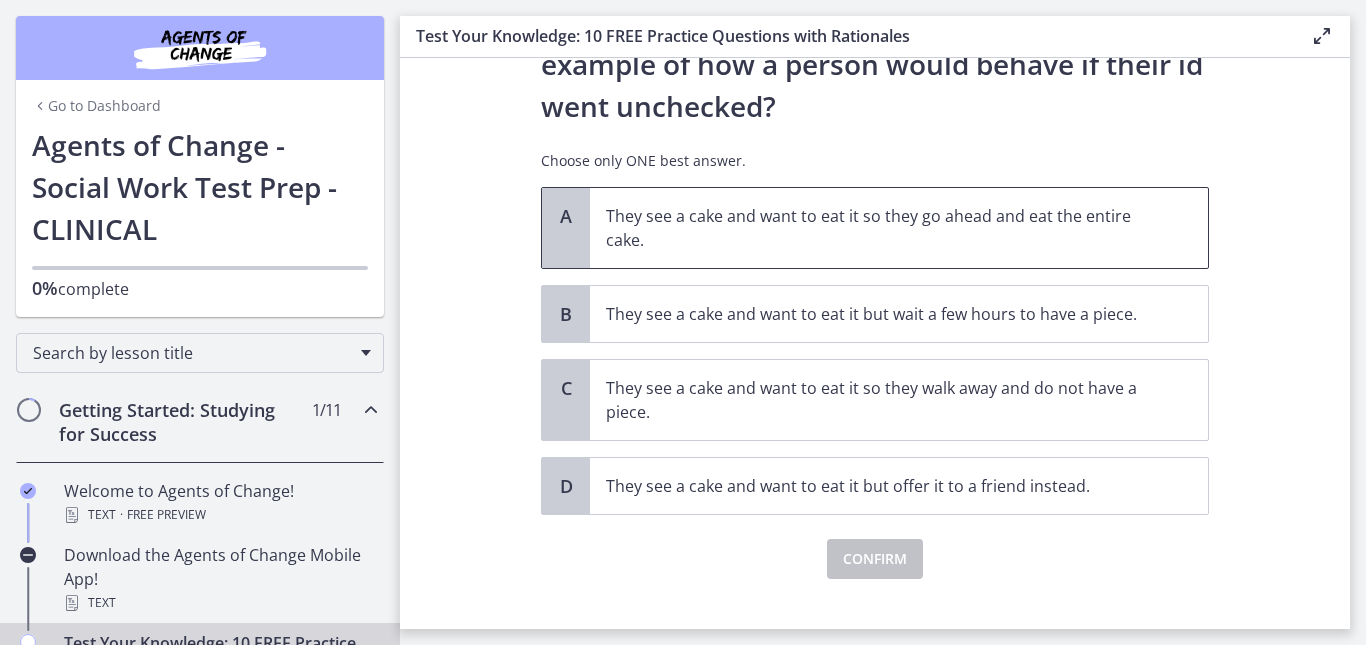click on "They see a cake and want to eat it so they go ahead and eat the entire cake." at bounding box center [879, 228] 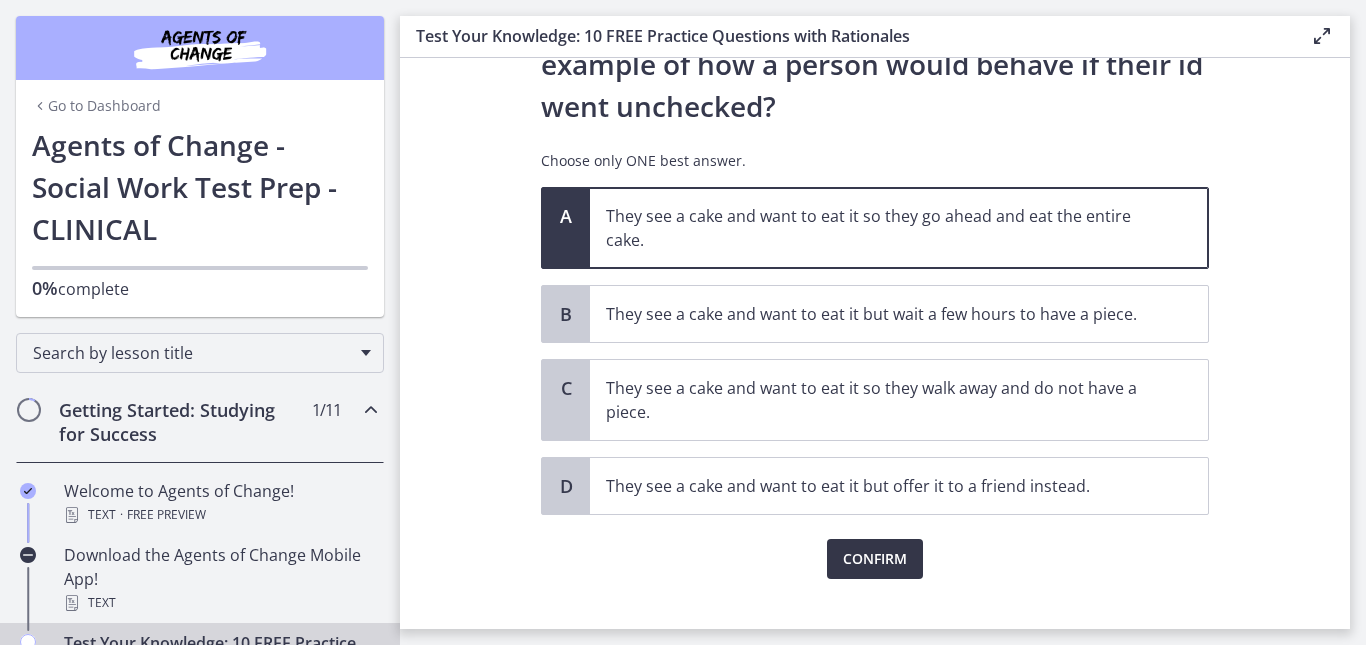 click on "Confirm" at bounding box center (875, 559) 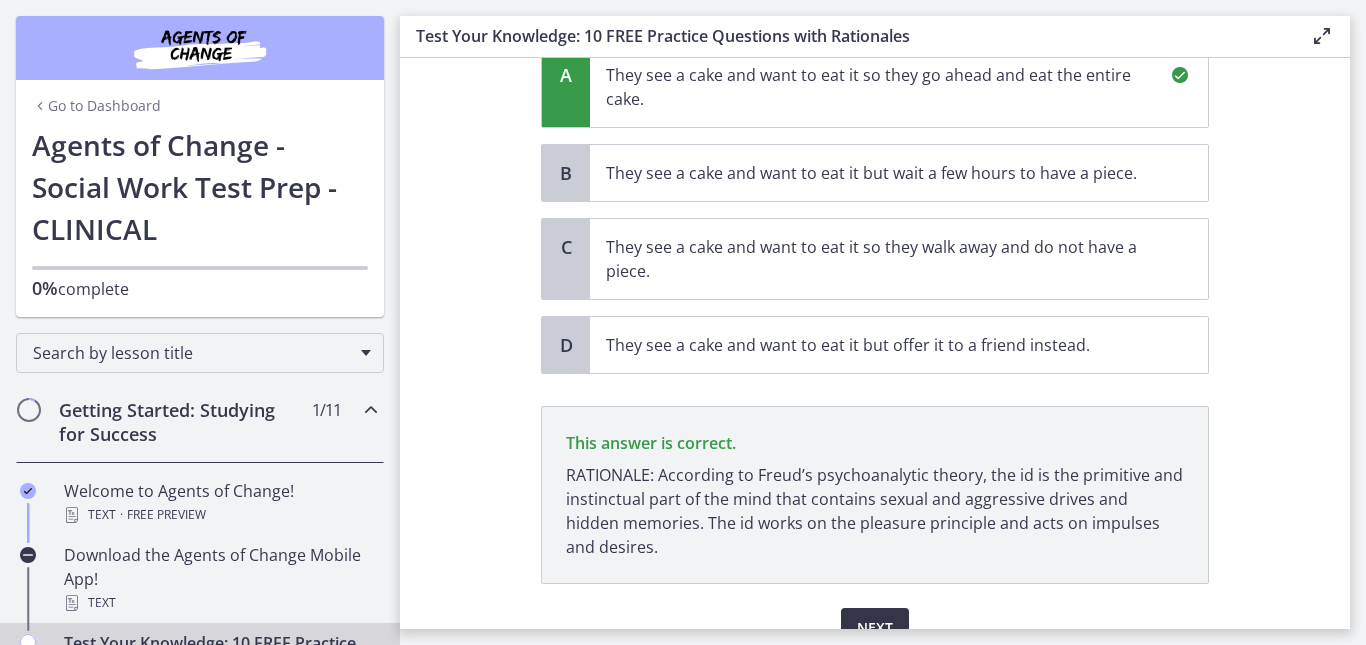 scroll, scrollTop: 361, scrollLeft: 0, axis: vertical 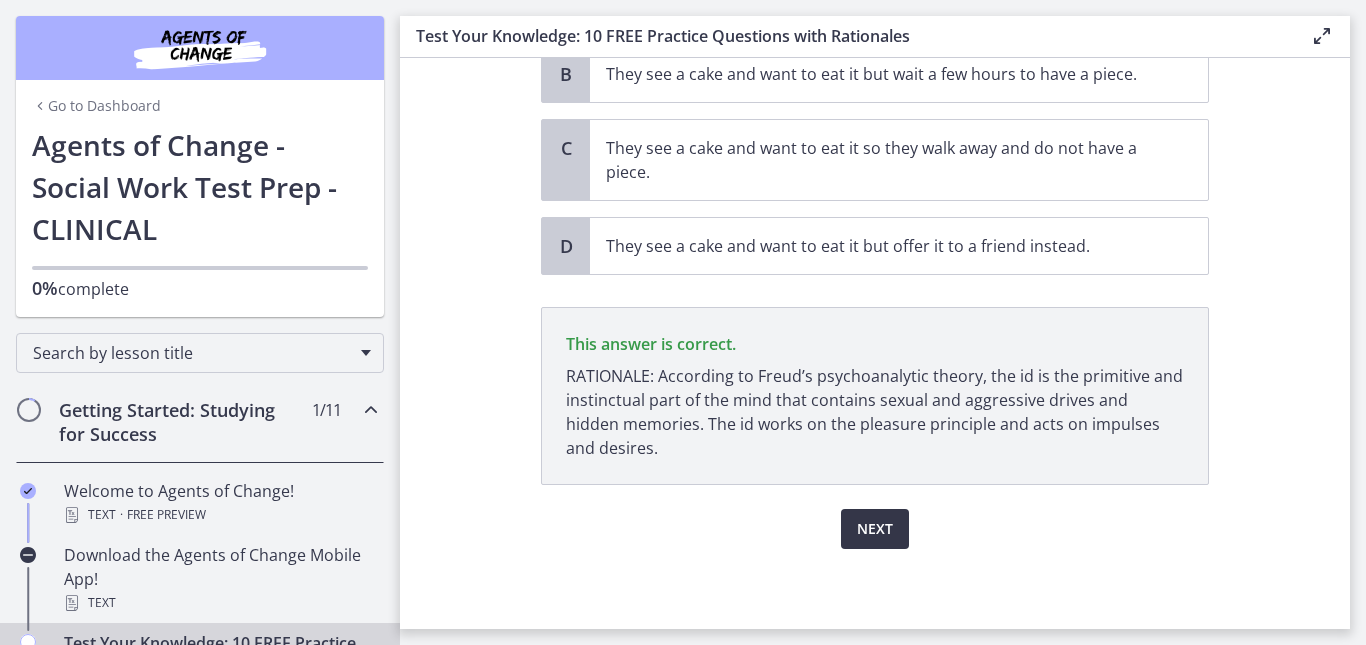 click on "Next" at bounding box center [875, 529] 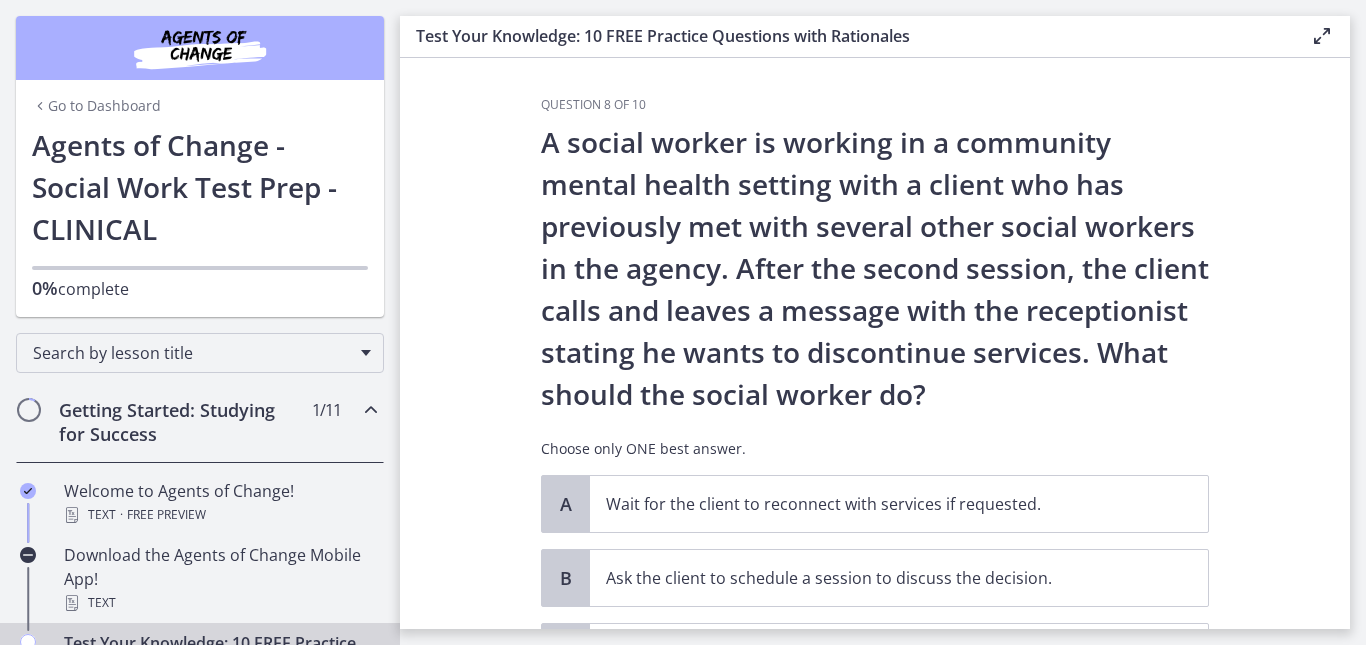 scroll, scrollTop: 0, scrollLeft: 0, axis: both 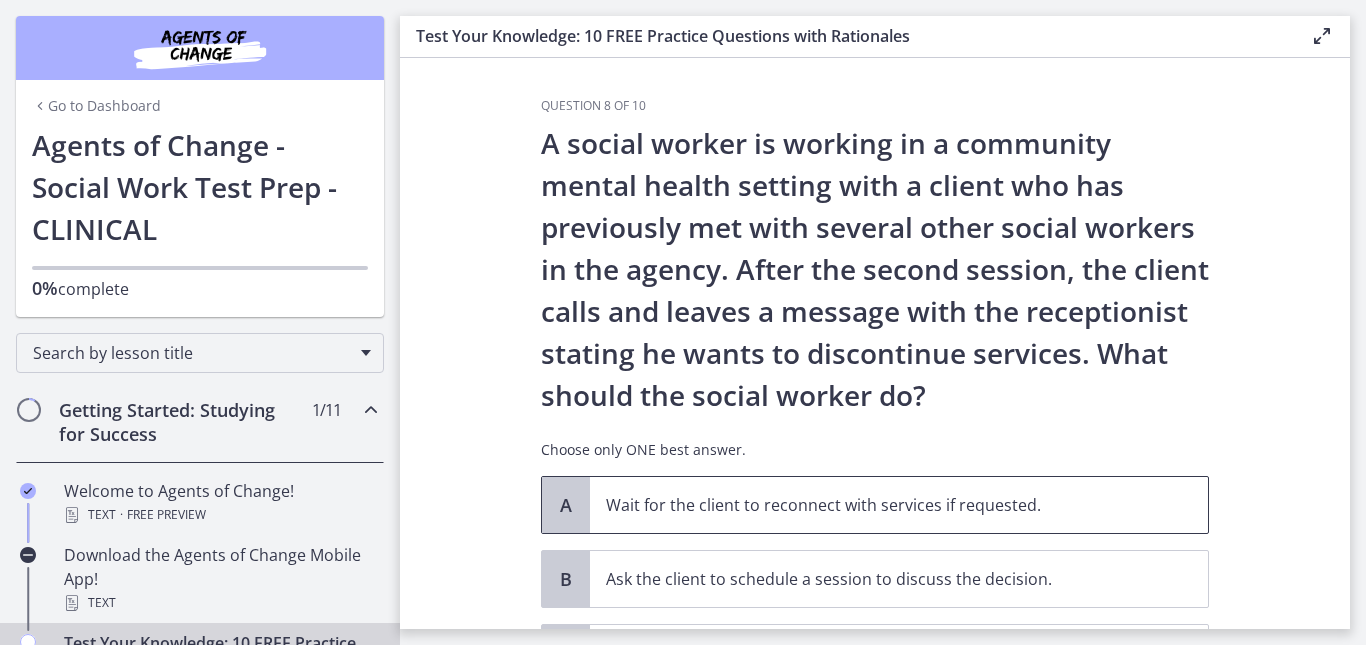 click on "Wait for the client to reconnect with services if requested." at bounding box center (899, 505) 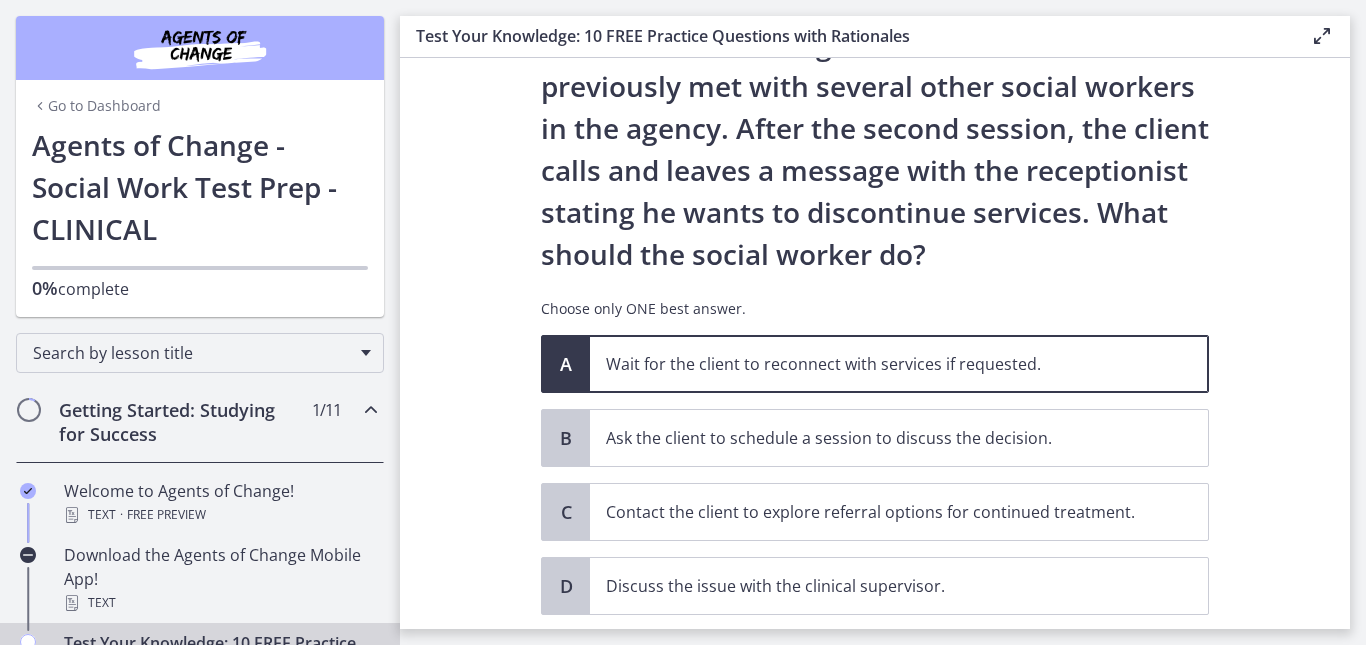 scroll, scrollTop: 271, scrollLeft: 0, axis: vertical 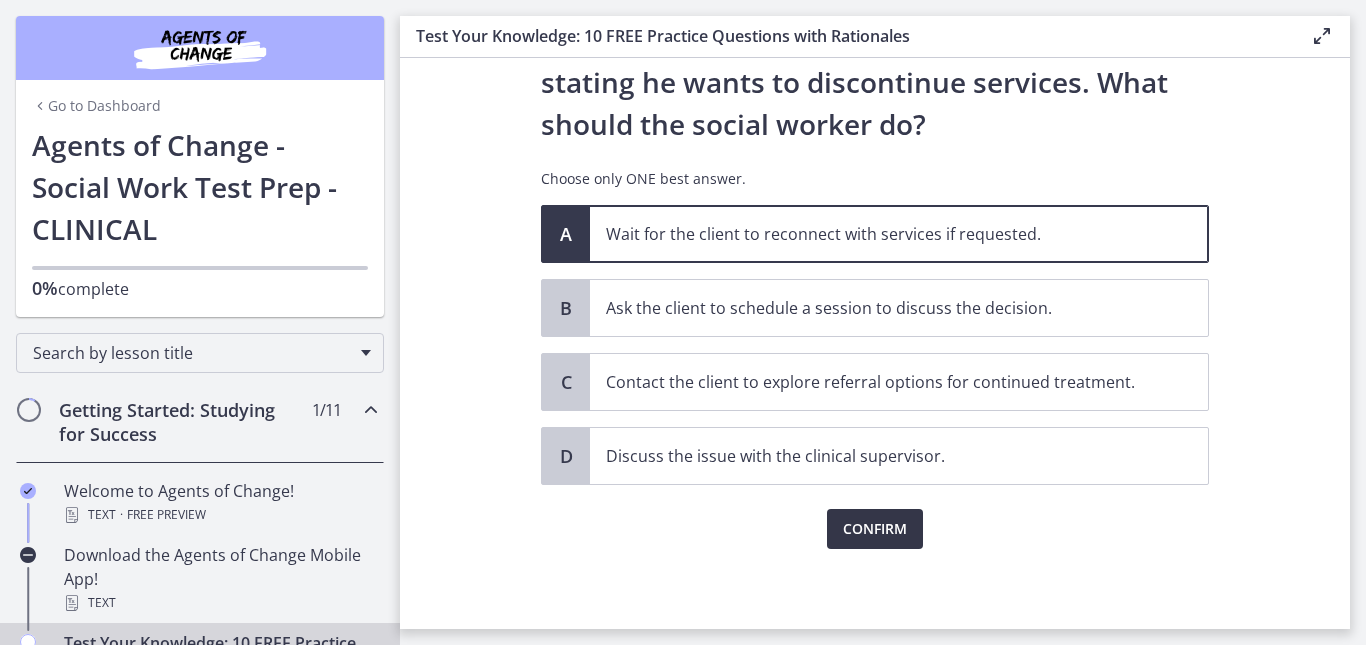 click on "Confirm" at bounding box center [875, 529] 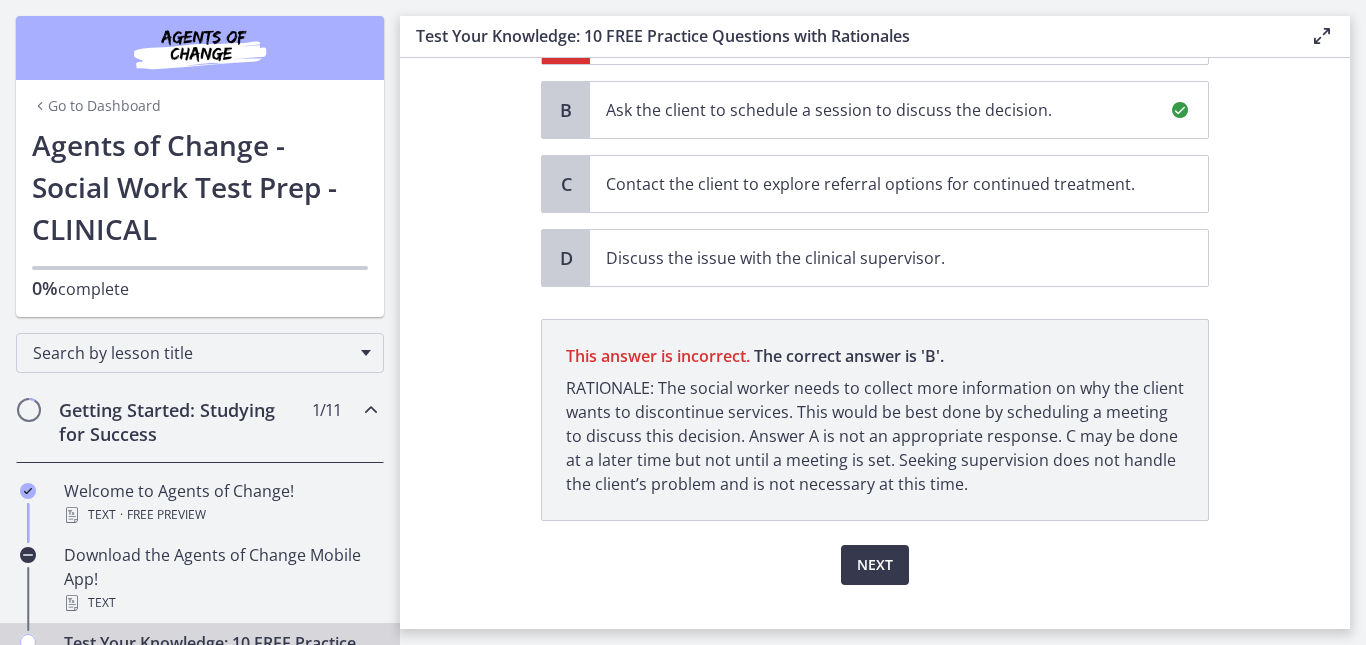 scroll, scrollTop: 505, scrollLeft: 0, axis: vertical 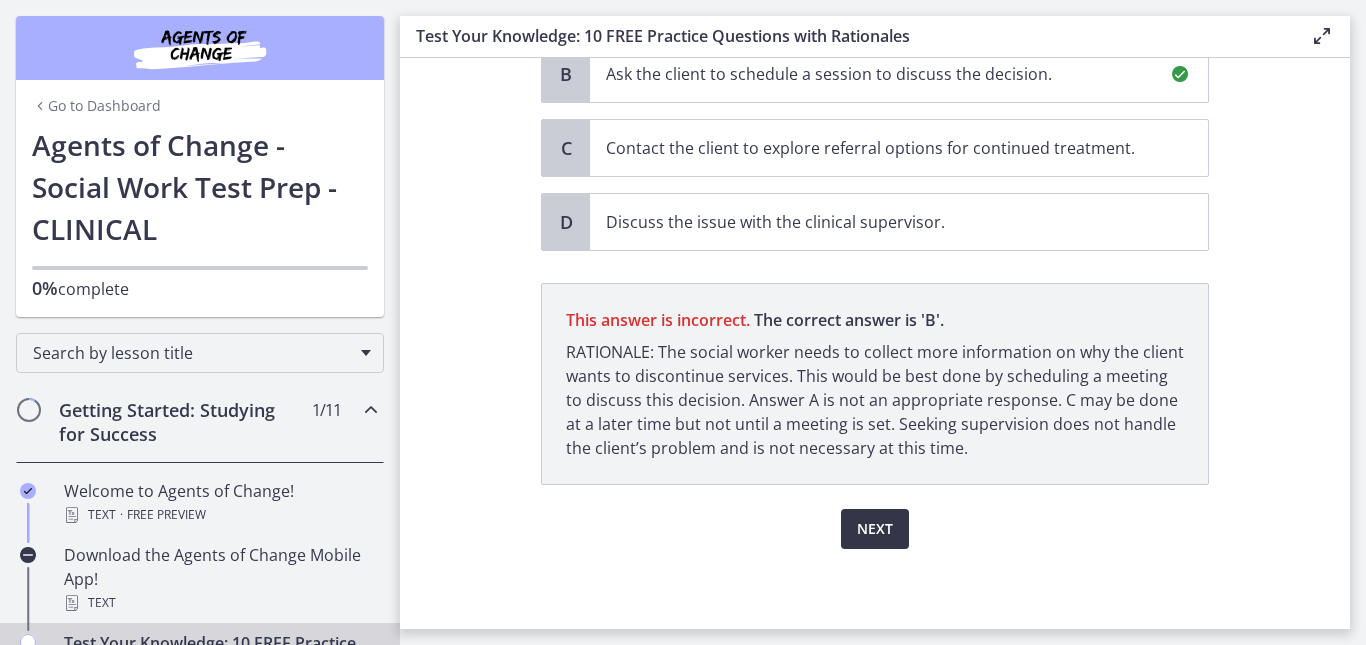 click on "Next" at bounding box center (875, 529) 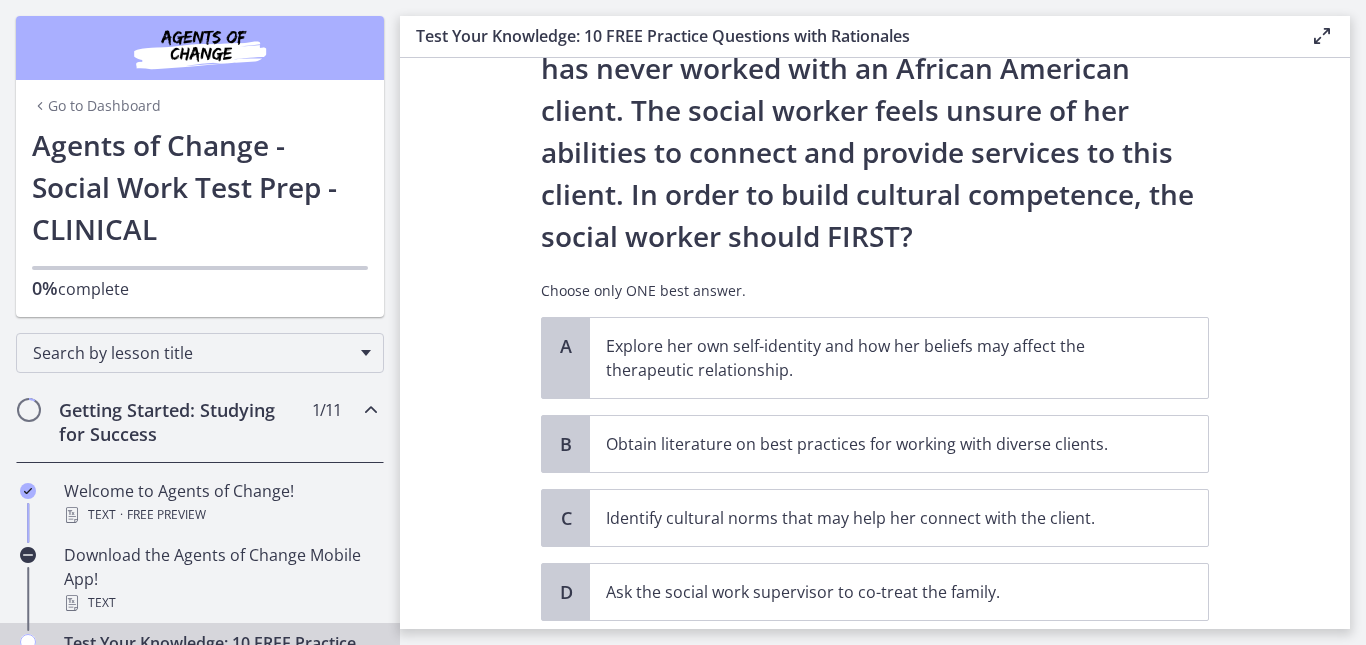 scroll, scrollTop: 252, scrollLeft: 0, axis: vertical 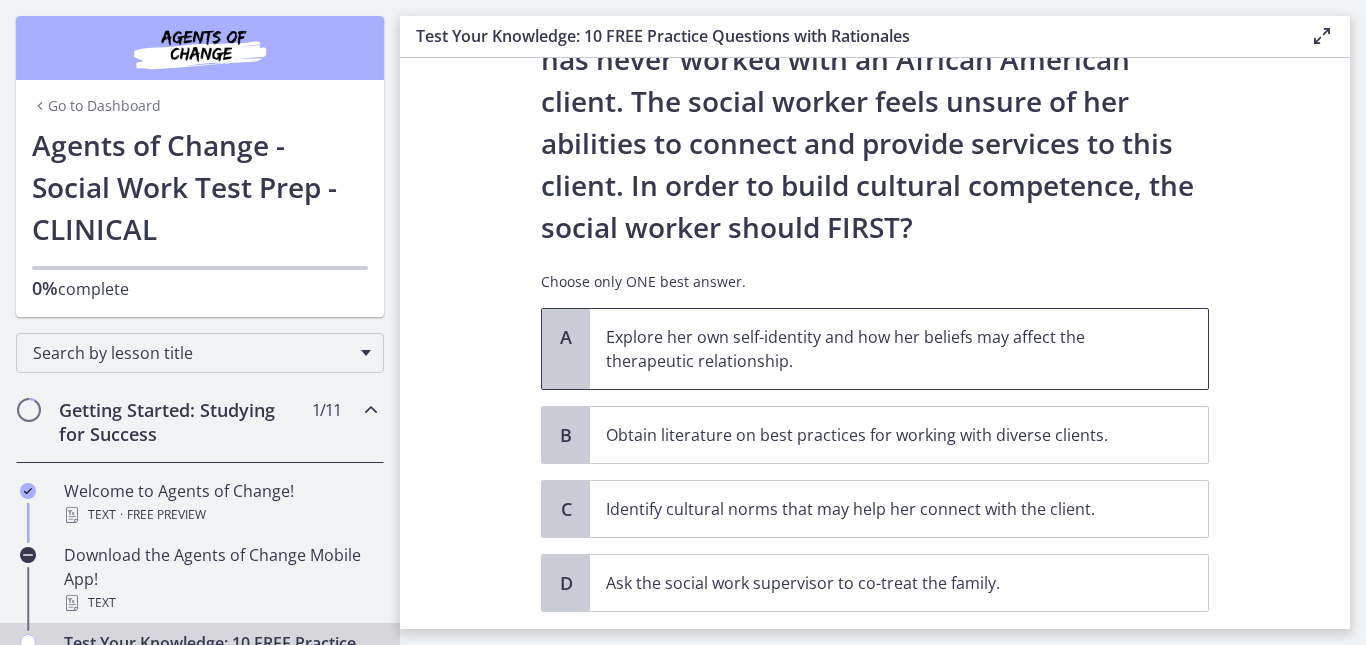 click on "Explore her own self-identity and how her beliefs may affect the therapeutic relationship." at bounding box center [899, 349] 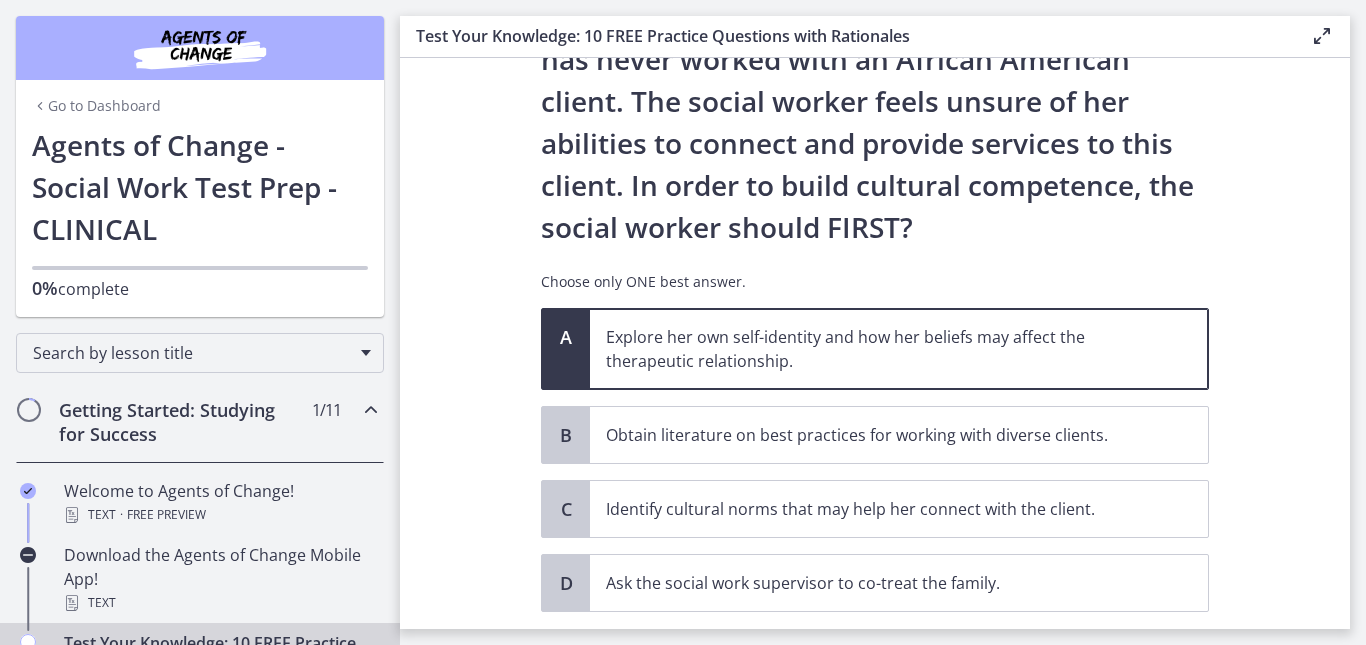scroll, scrollTop: 379, scrollLeft: 0, axis: vertical 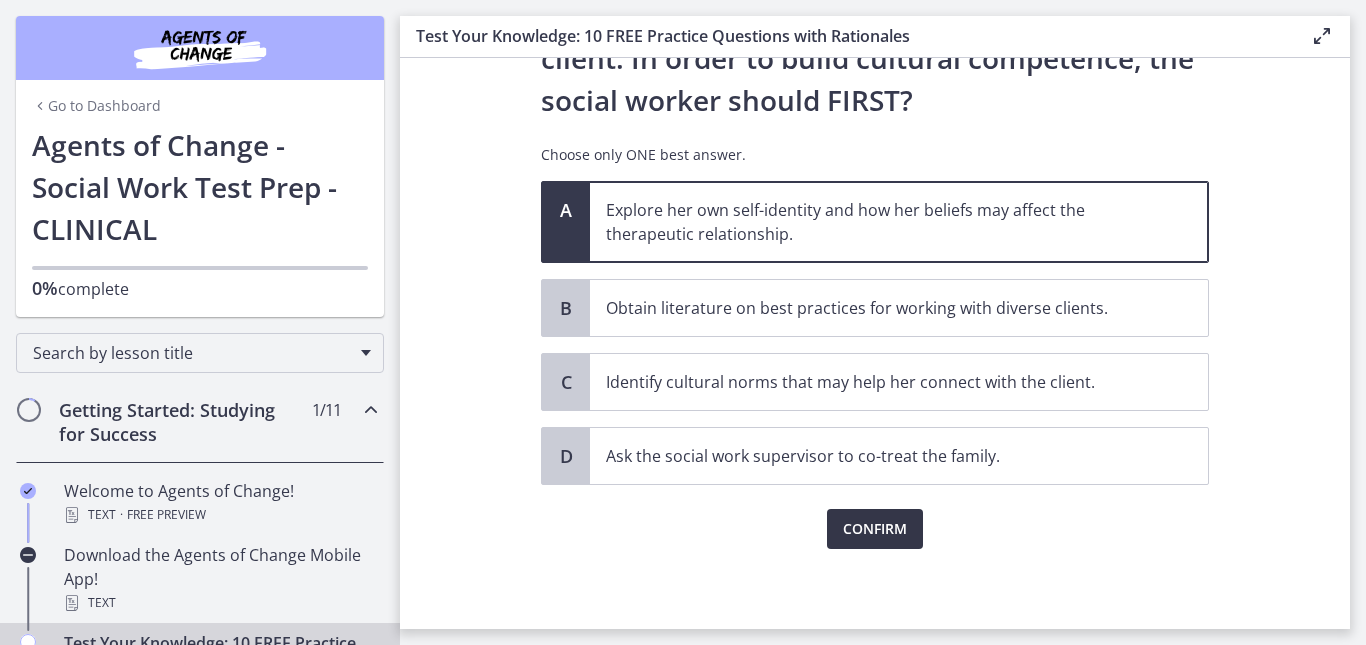 click on "Confirm" at bounding box center (875, 529) 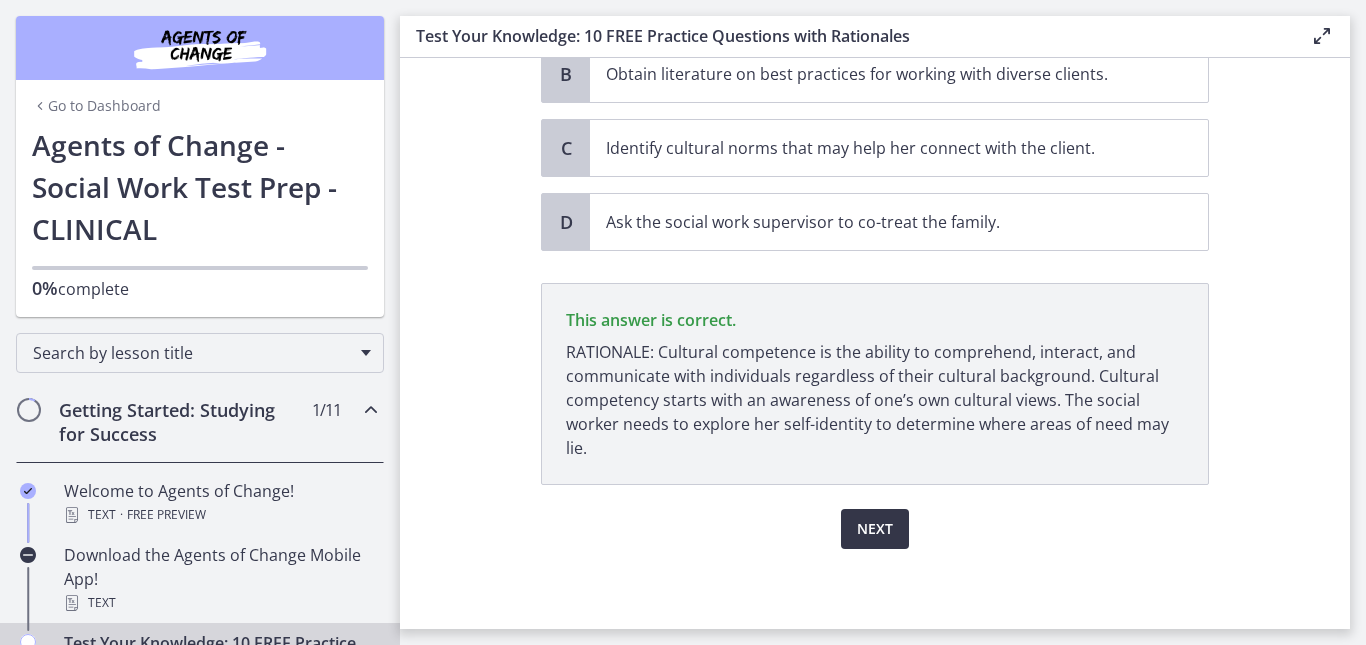 scroll, scrollTop: 613, scrollLeft: 0, axis: vertical 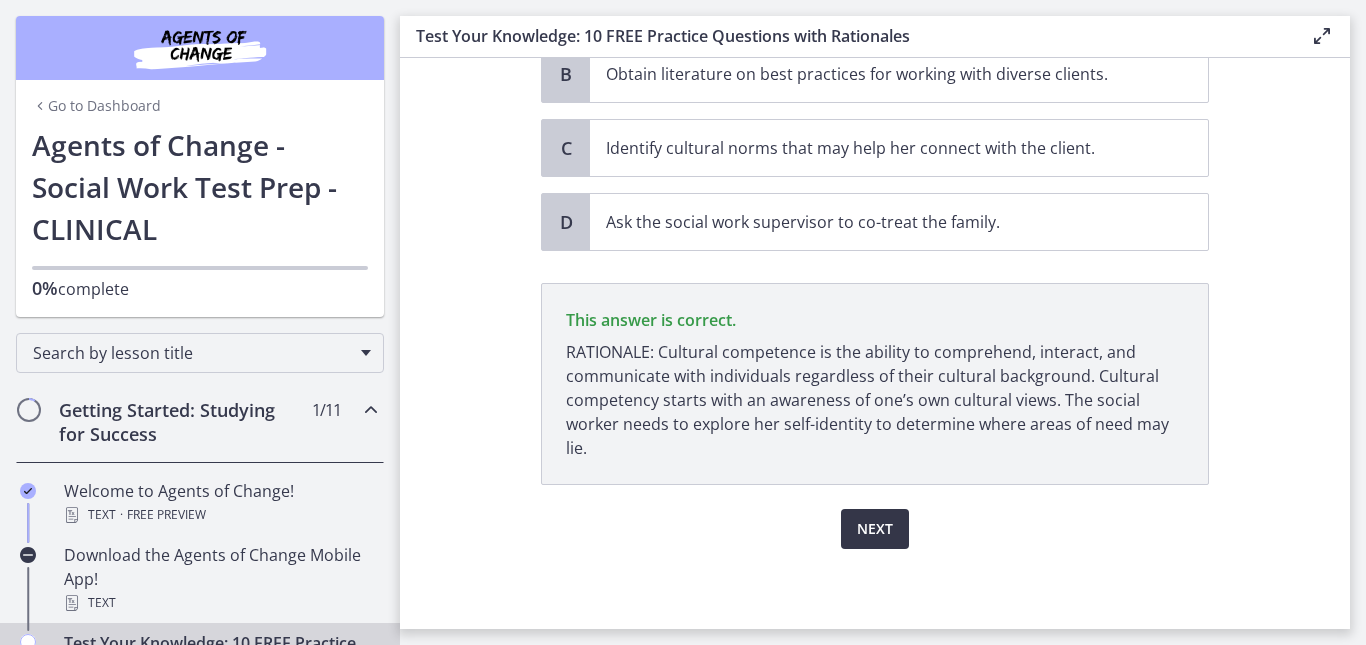 click on "Next" at bounding box center (875, 529) 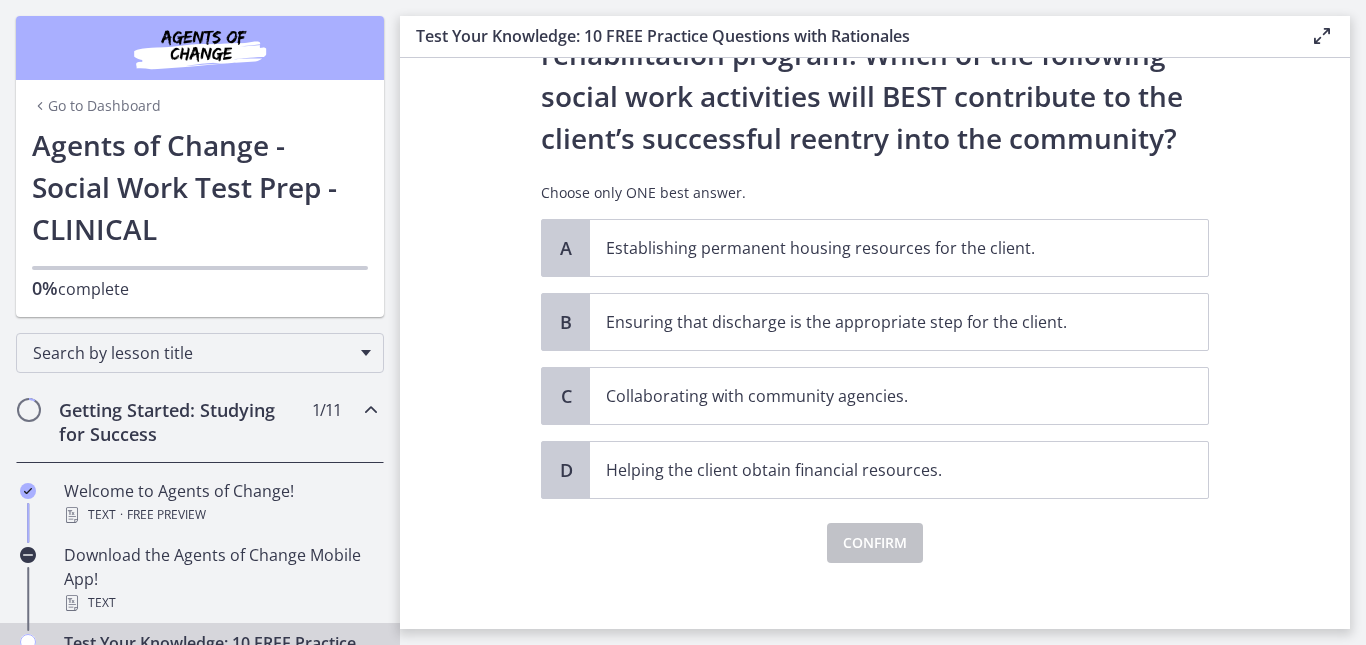 scroll, scrollTop: 174, scrollLeft: 0, axis: vertical 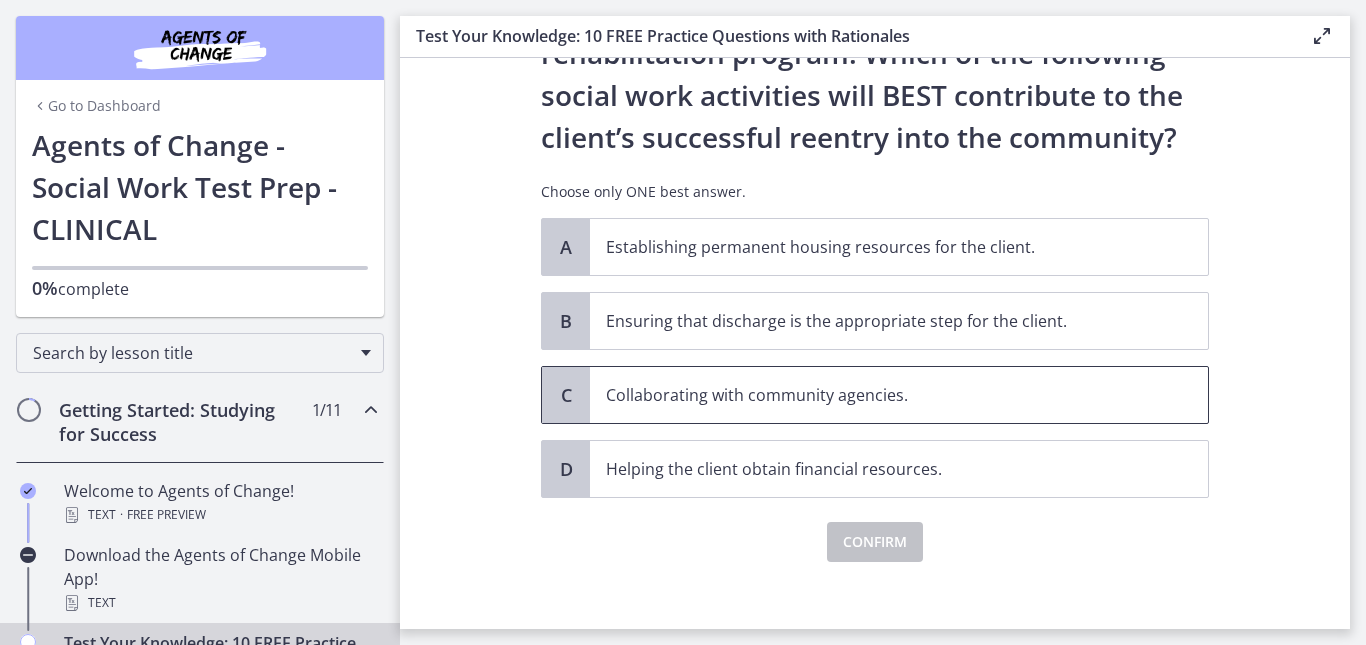 click on "Collaborating with community agencies." at bounding box center (879, 395) 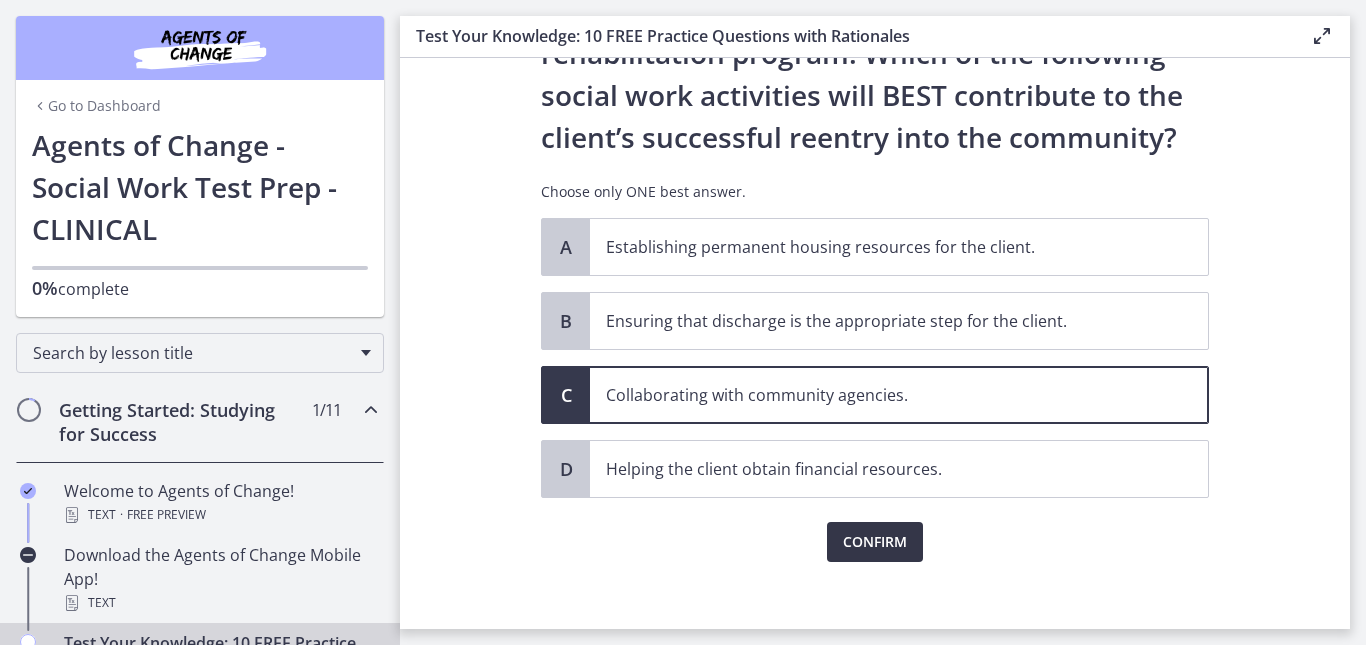 click on "Confirm" at bounding box center [875, 542] 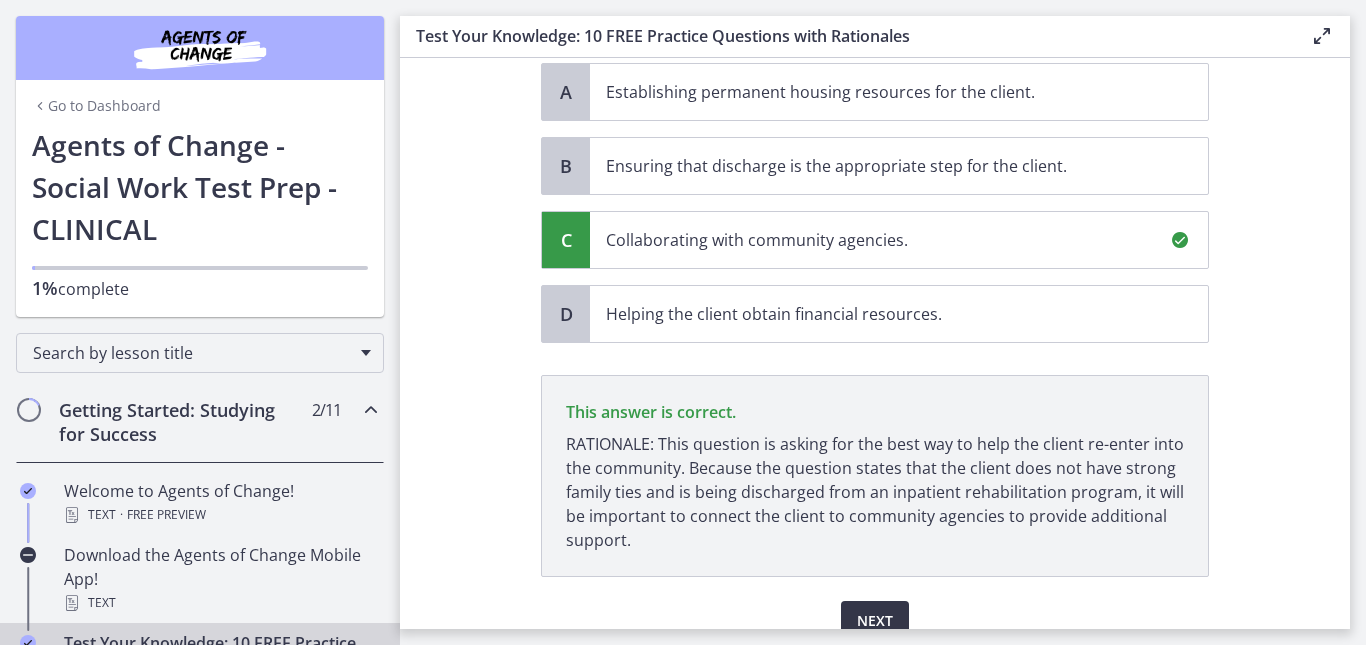 scroll, scrollTop: 421, scrollLeft: 0, axis: vertical 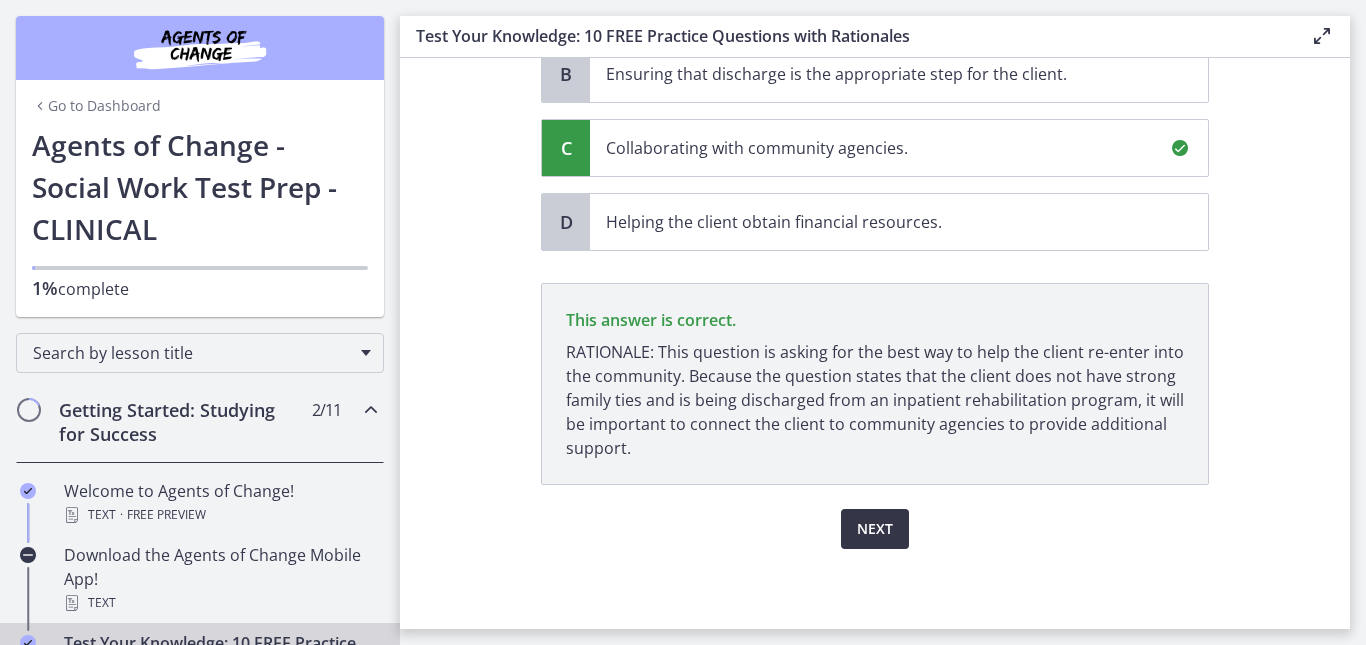 click on "Next" at bounding box center [875, 529] 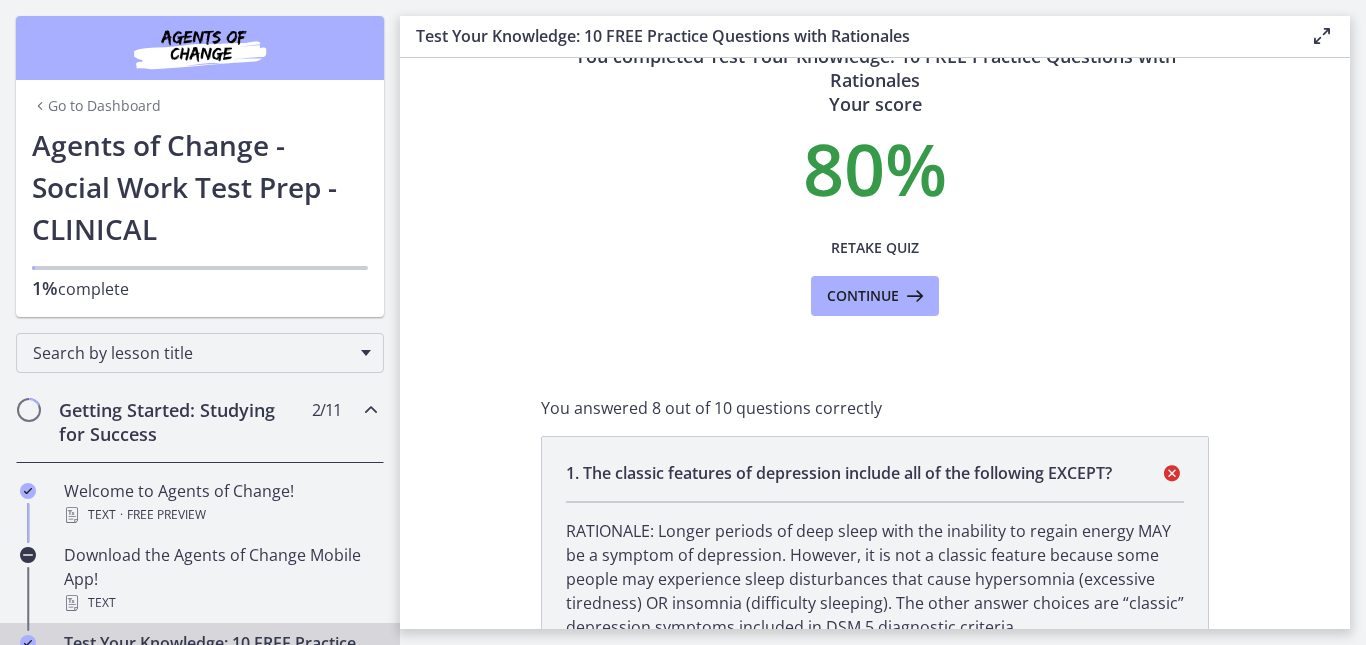 scroll, scrollTop: 0, scrollLeft: 0, axis: both 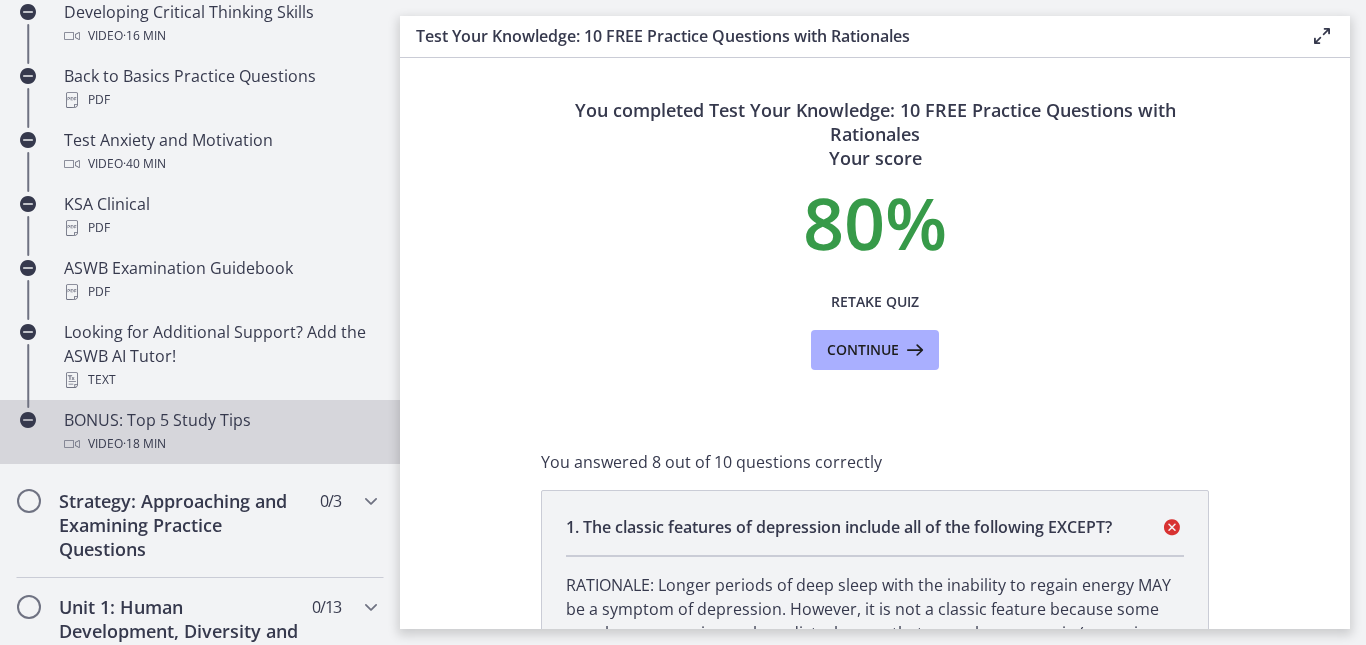 click on "BONUS: Top 5 Study Tips
Video
·  18 min" at bounding box center (220, 432) 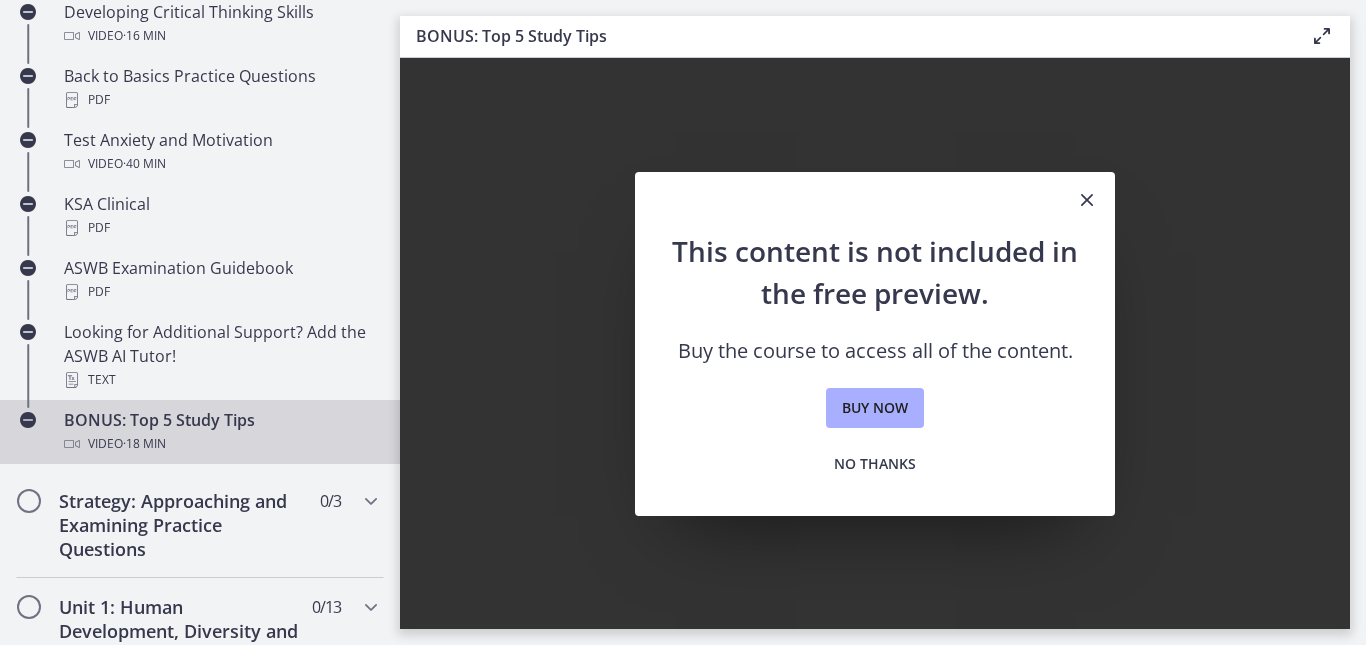 click at bounding box center (1087, 200) 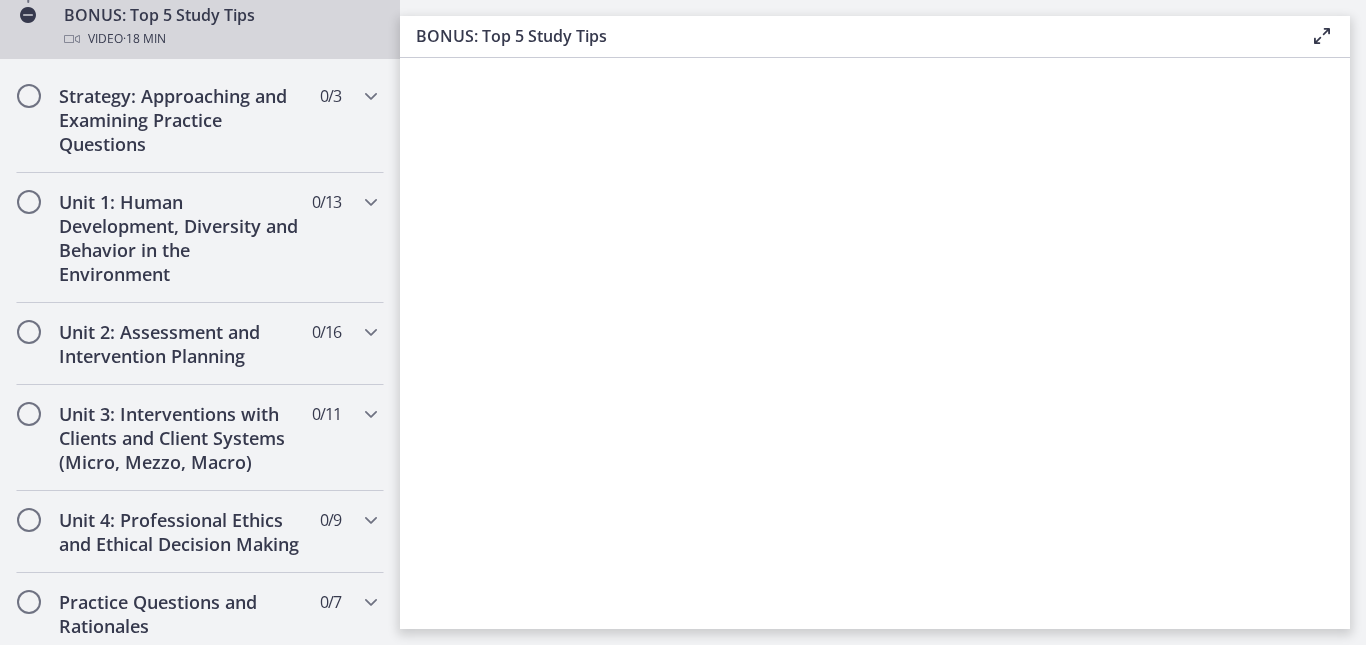 scroll, scrollTop: 1163, scrollLeft: 0, axis: vertical 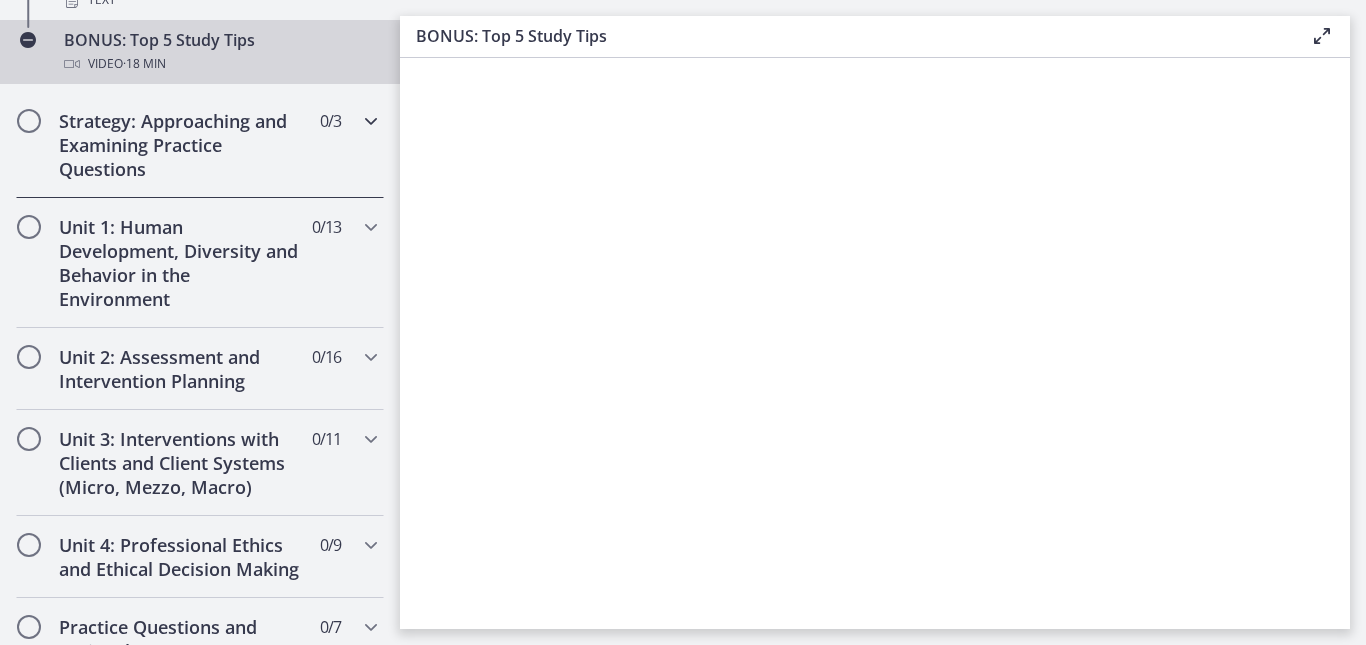 click at bounding box center [29, 121] 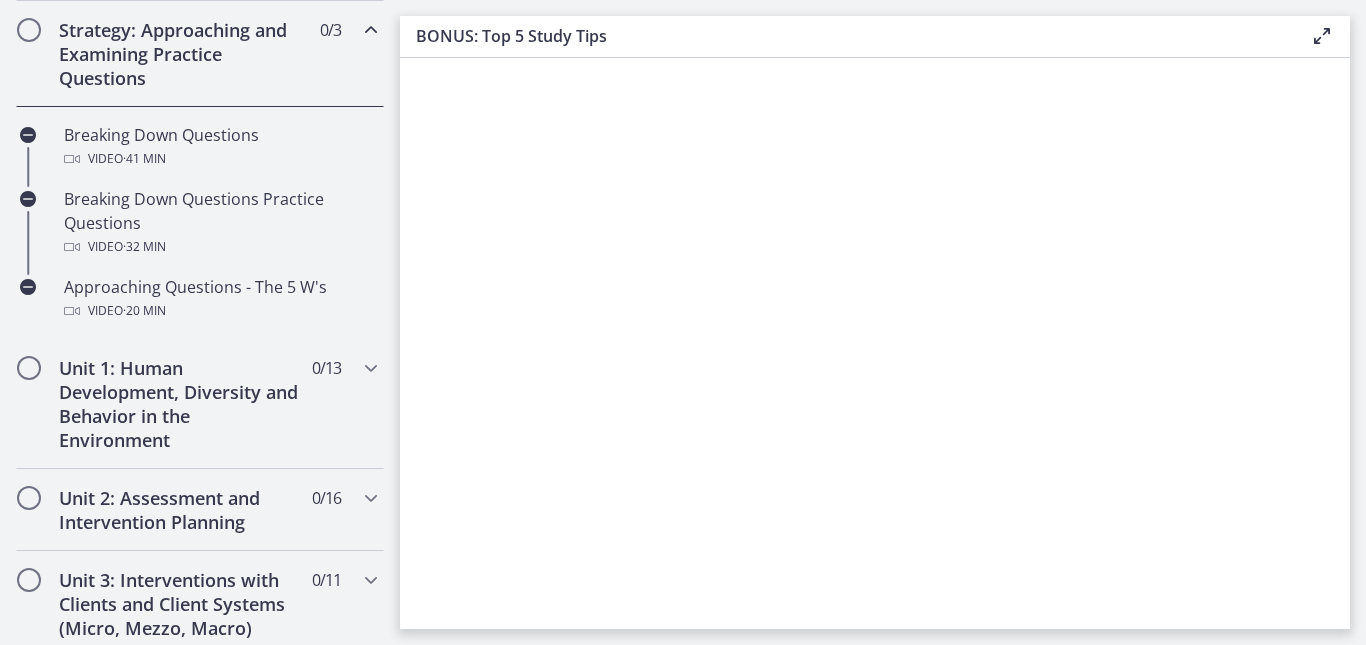 scroll, scrollTop: 466, scrollLeft: 0, axis: vertical 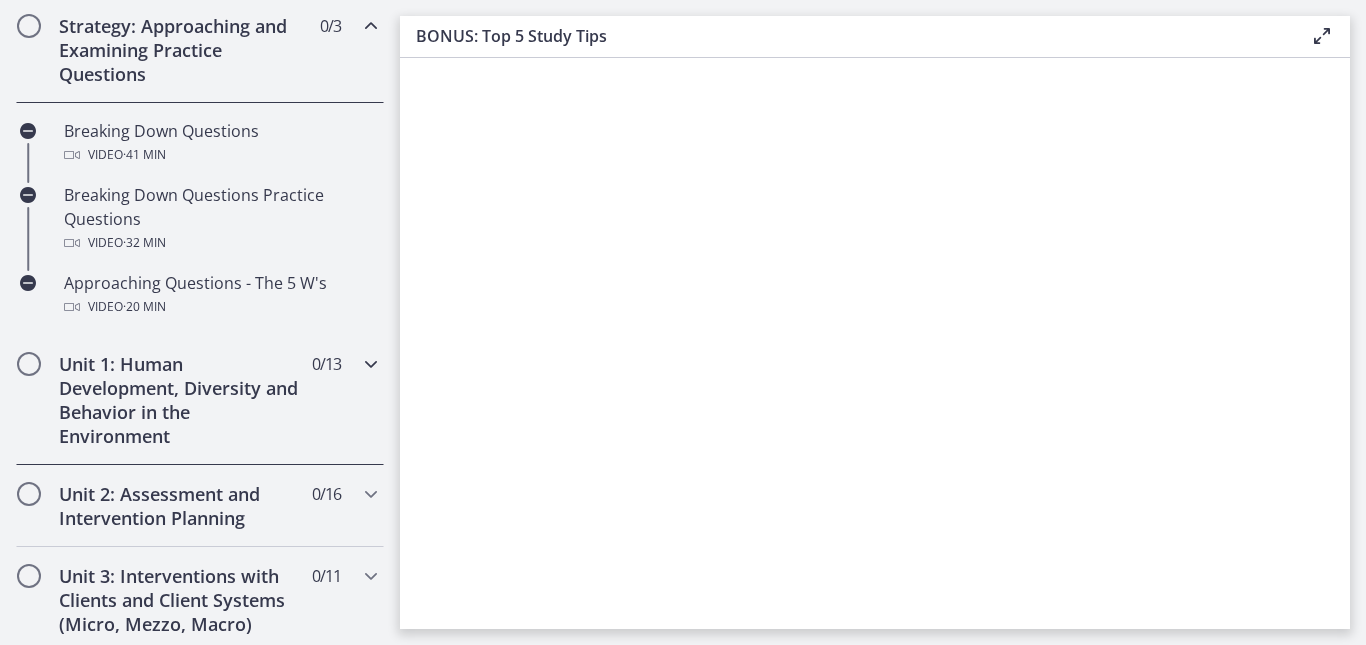 click on "Unit 1: Human Development, Diversity and Behavior in the Environment" at bounding box center (181, 400) 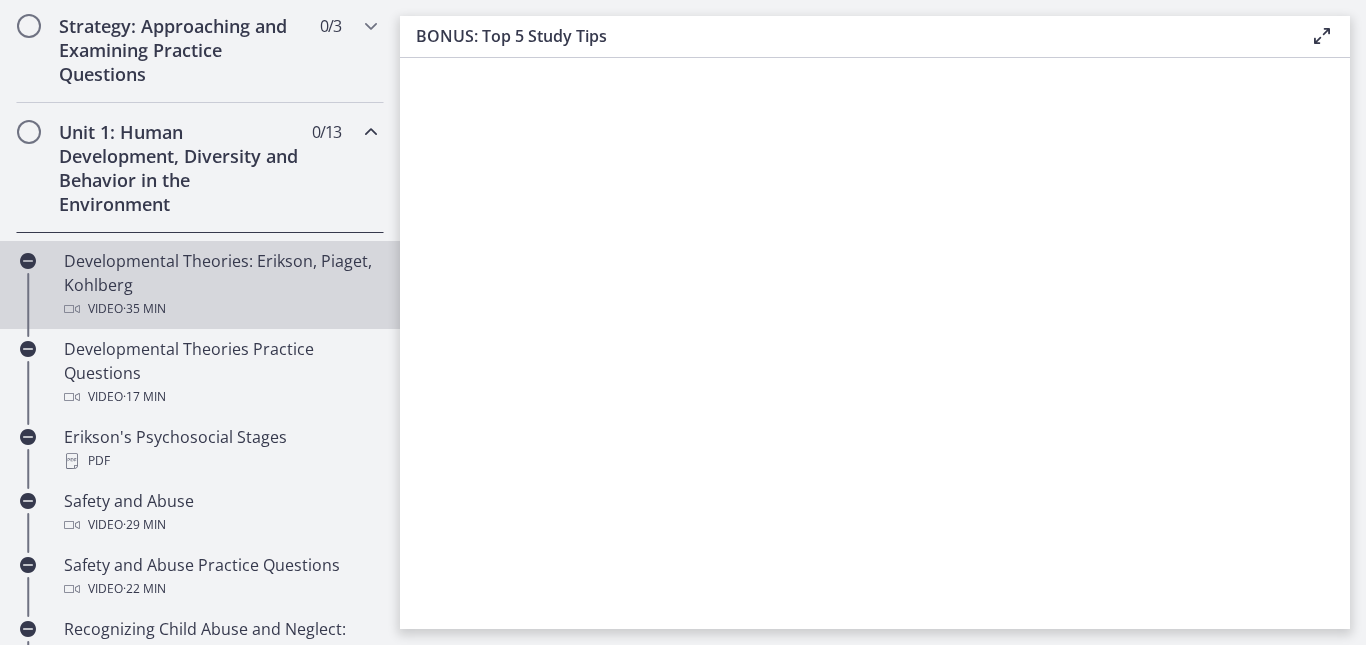 click on "Developmental Theories: Erikson, Piaget, Kohlberg
Video
·  35 min" at bounding box center [220, 285] 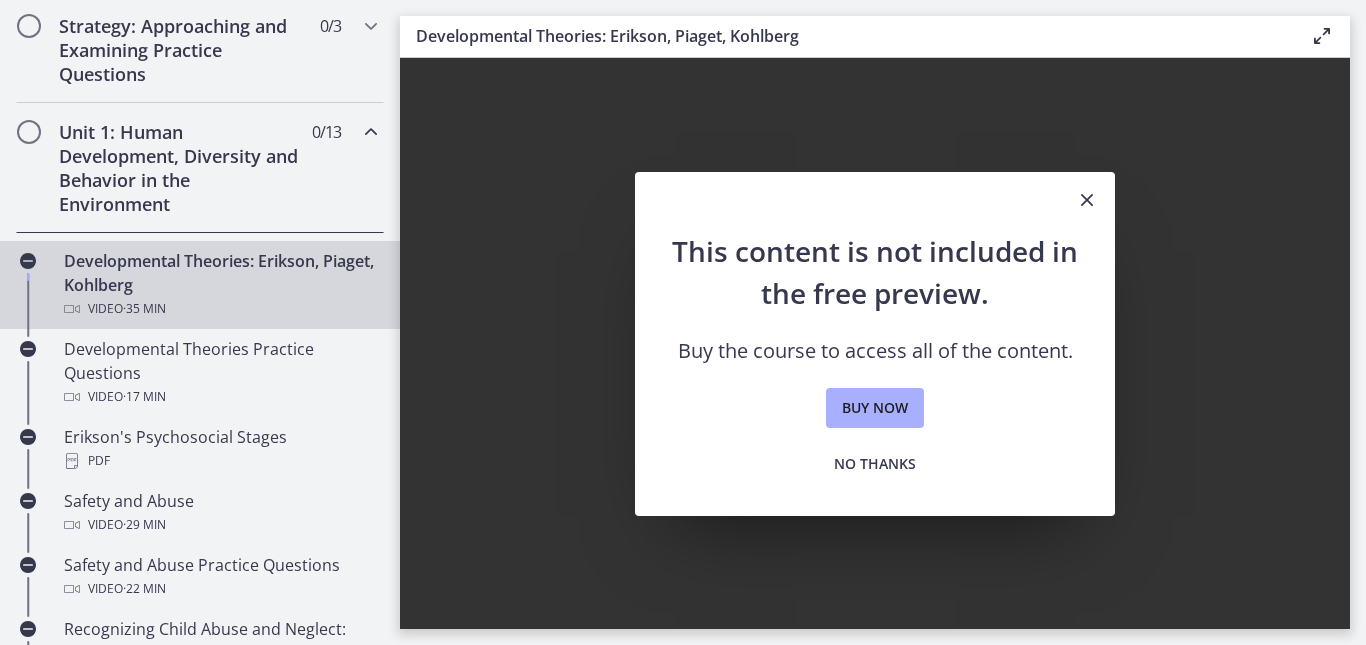 click at bounding box center [1087, 200] 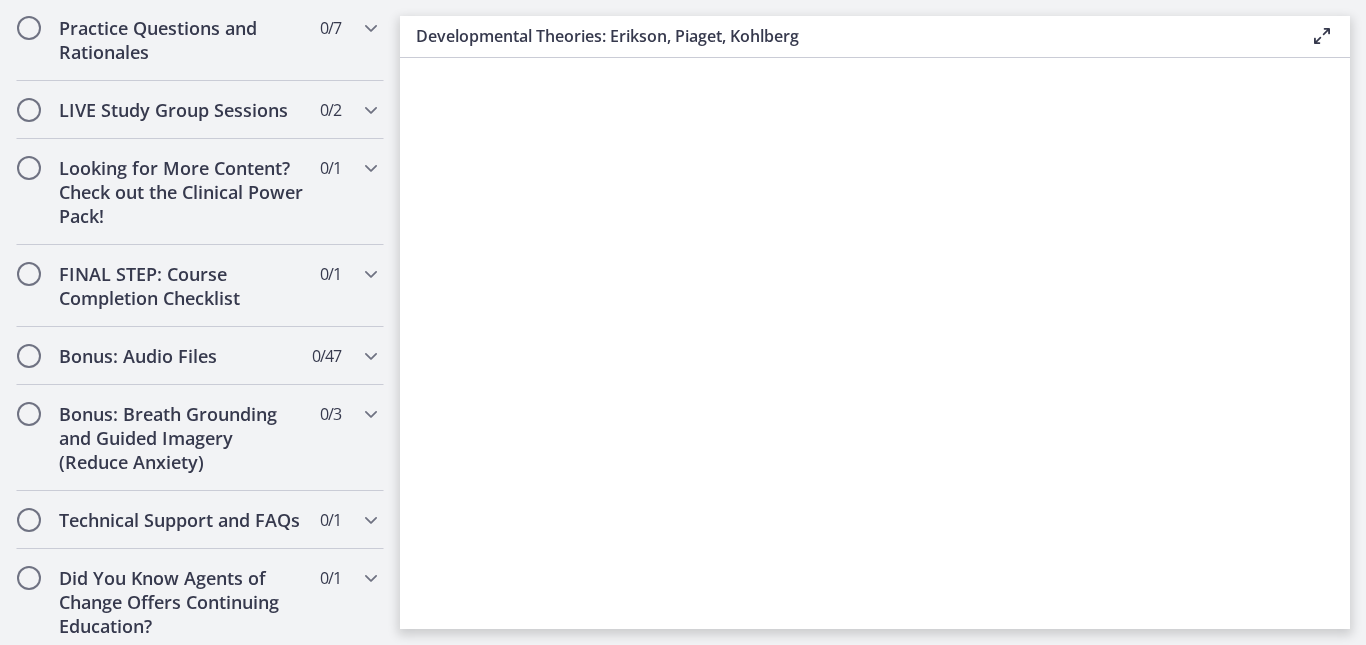 scroll, scrollTop: 1996, scrollLeft: 0, axis: vertical 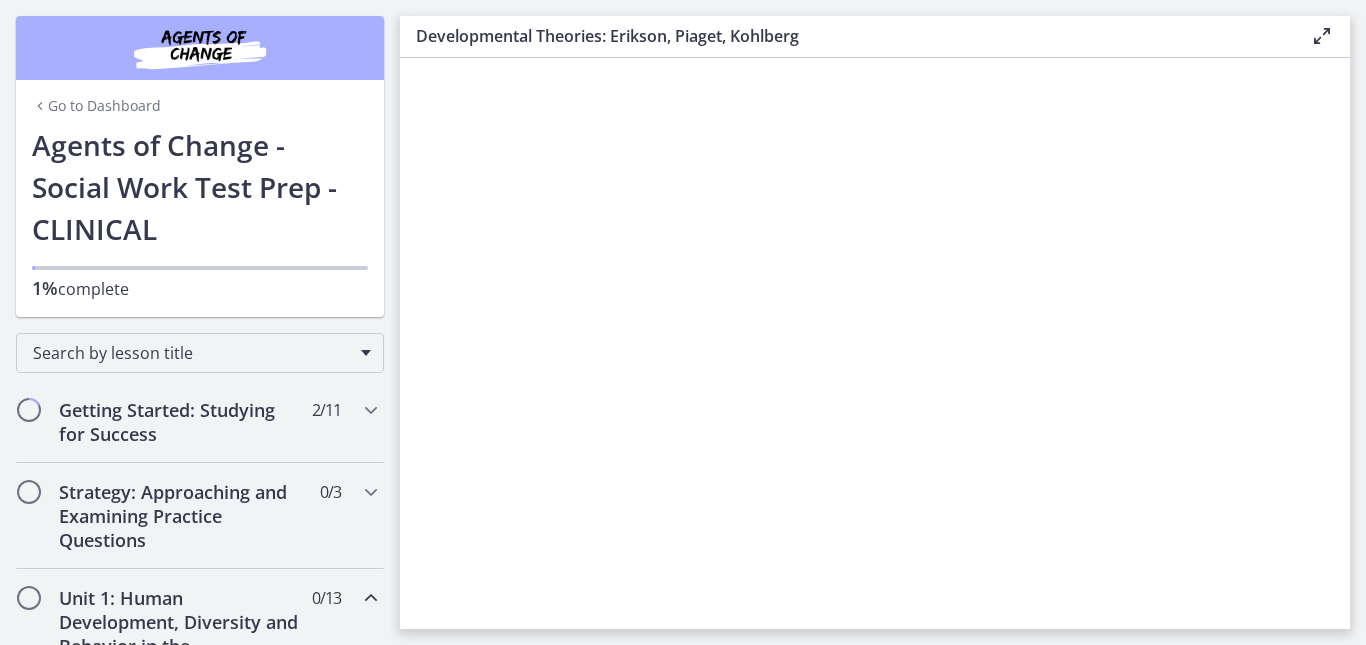 click on "Go to Dashboard" at bounding box center [96, 106] 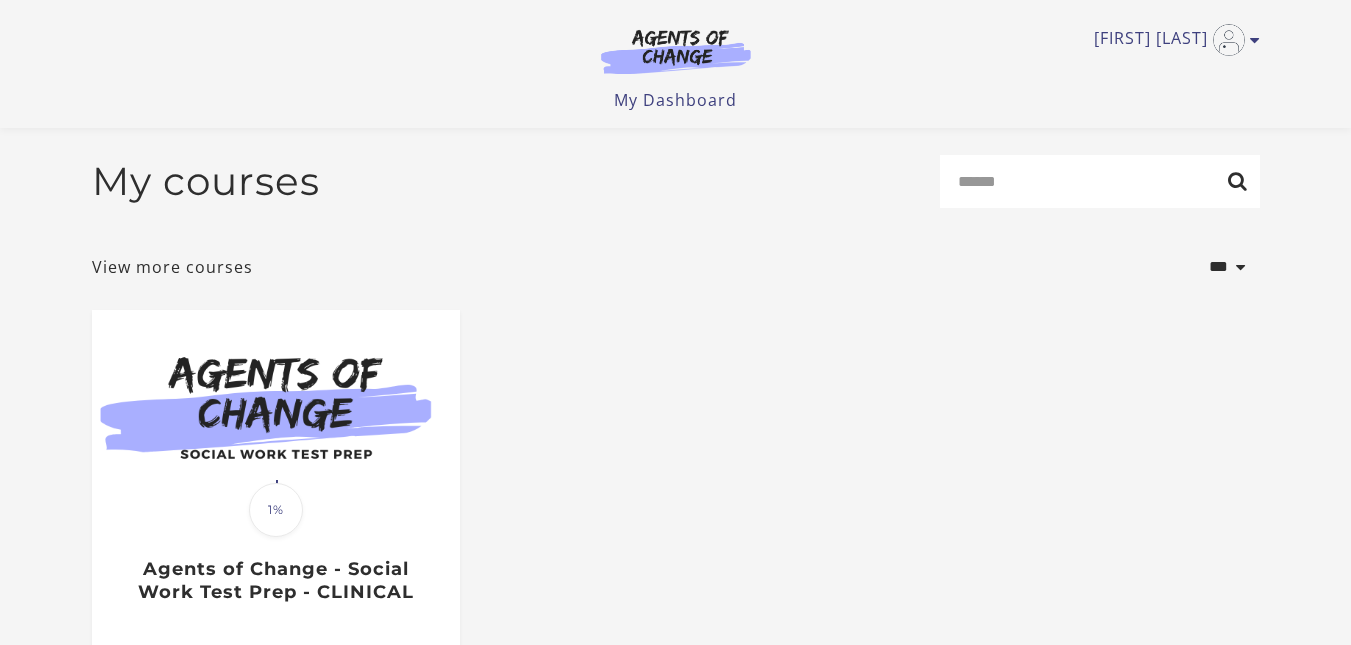 scroll, scrollTop: 253, scrollLeft: 0, axis: vertical 